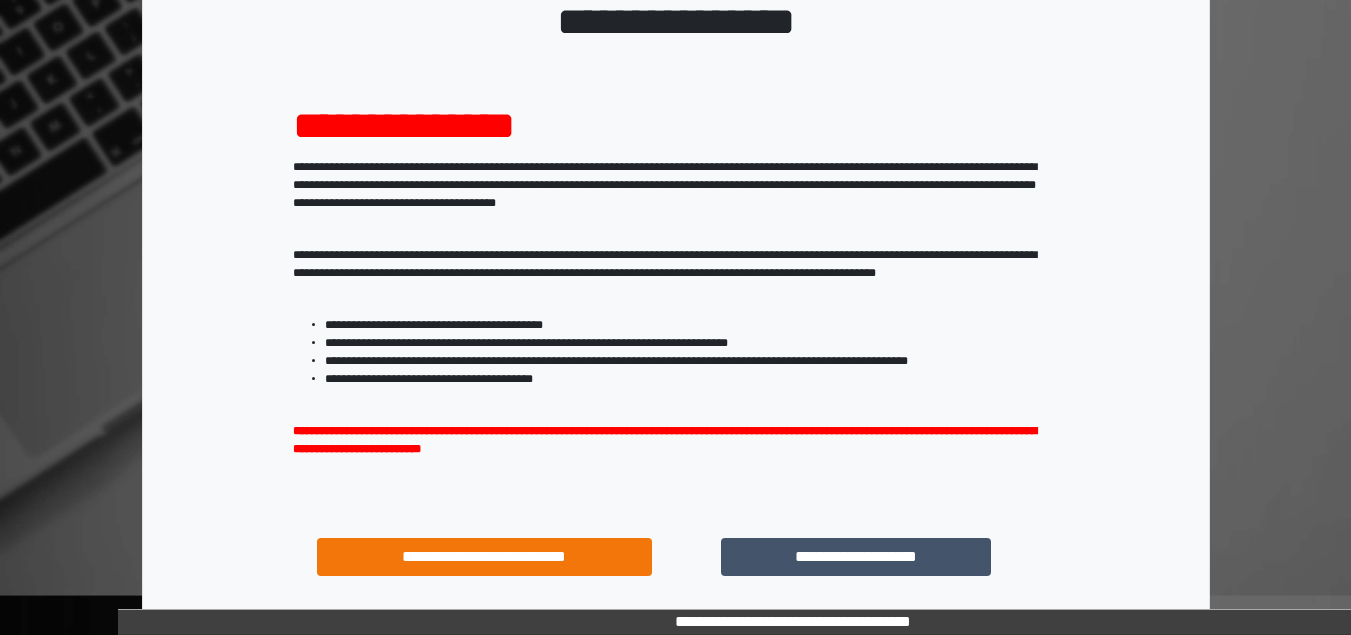 scroll, scrollTop: 293, scrollLeft: 0, axis: vertical 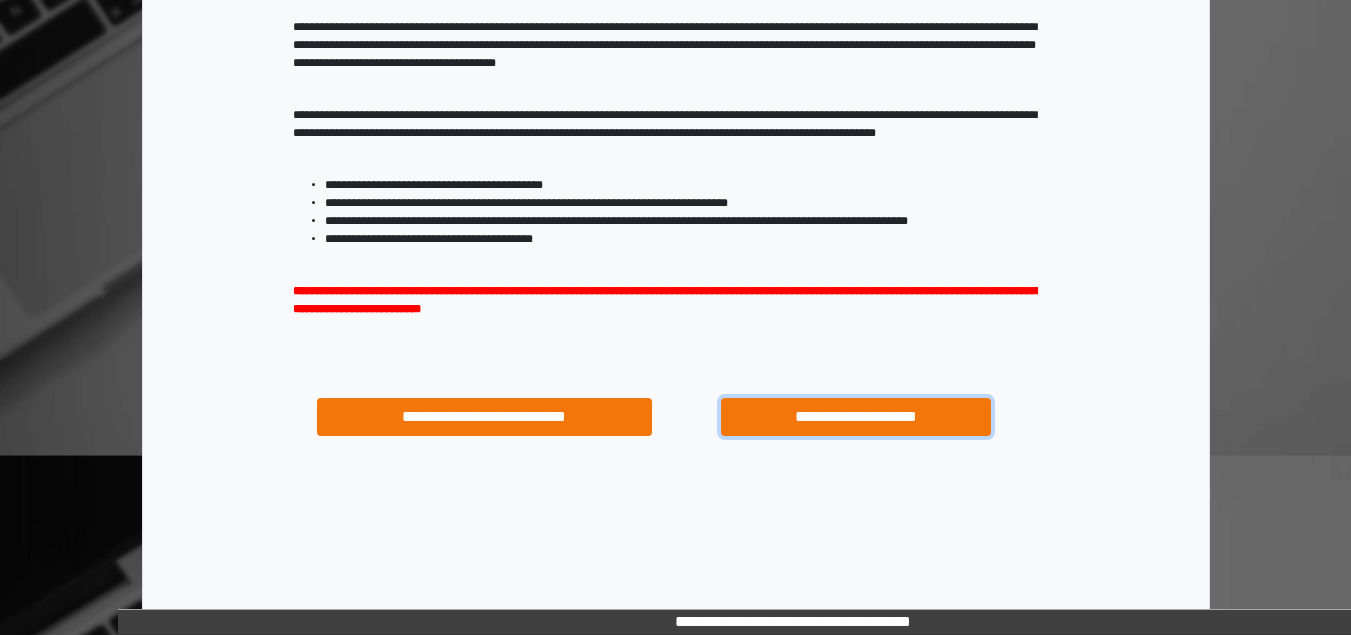 click on "**********" at bounding box center [855, 417] 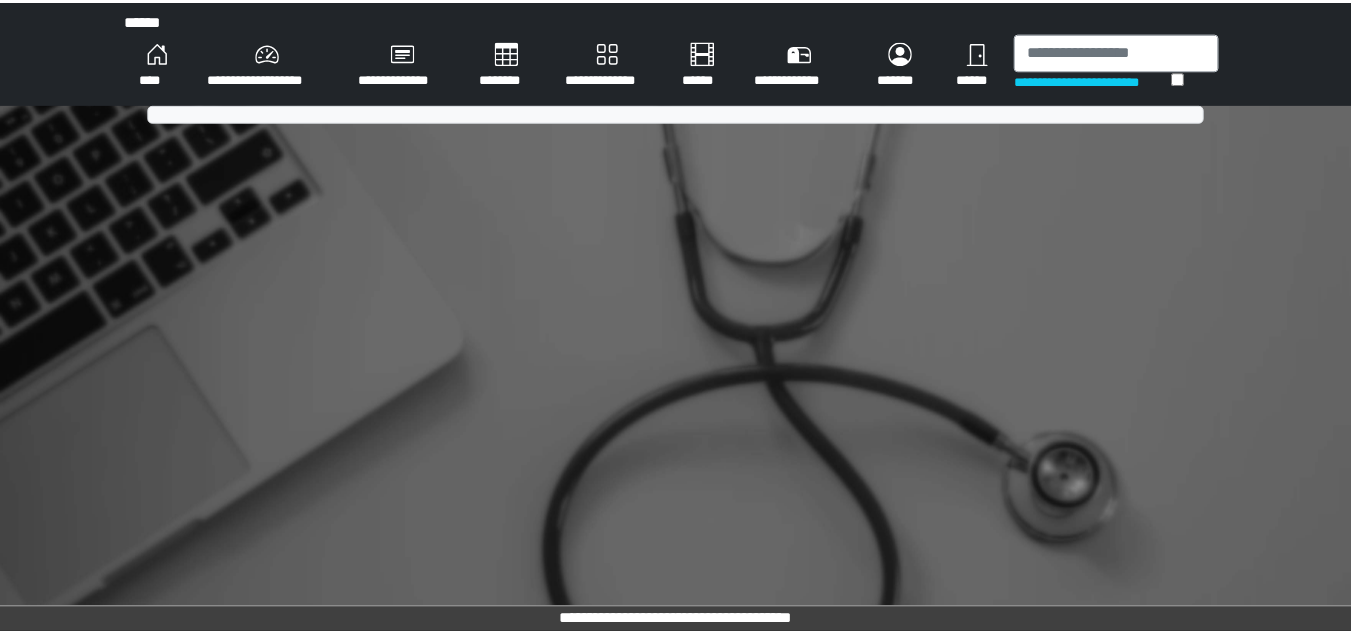 scroll, scrollTop: 0, scrollLeft: 0, axis: both 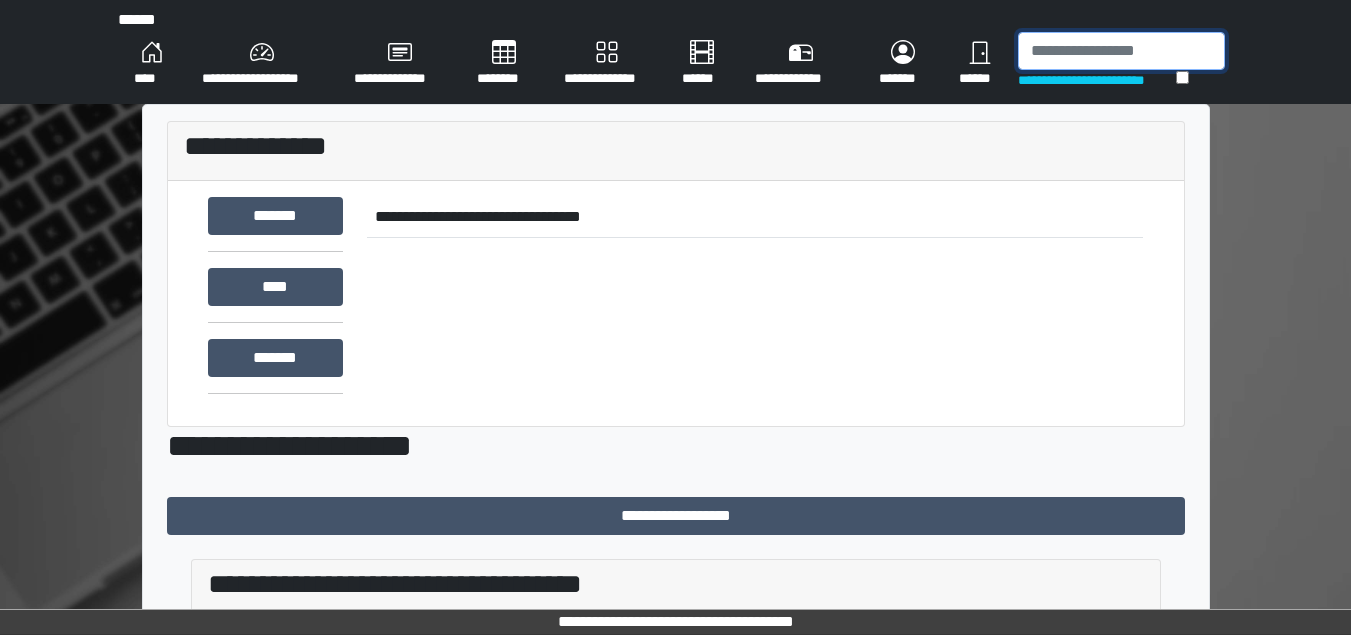 click at bounding box center [1121, 51] 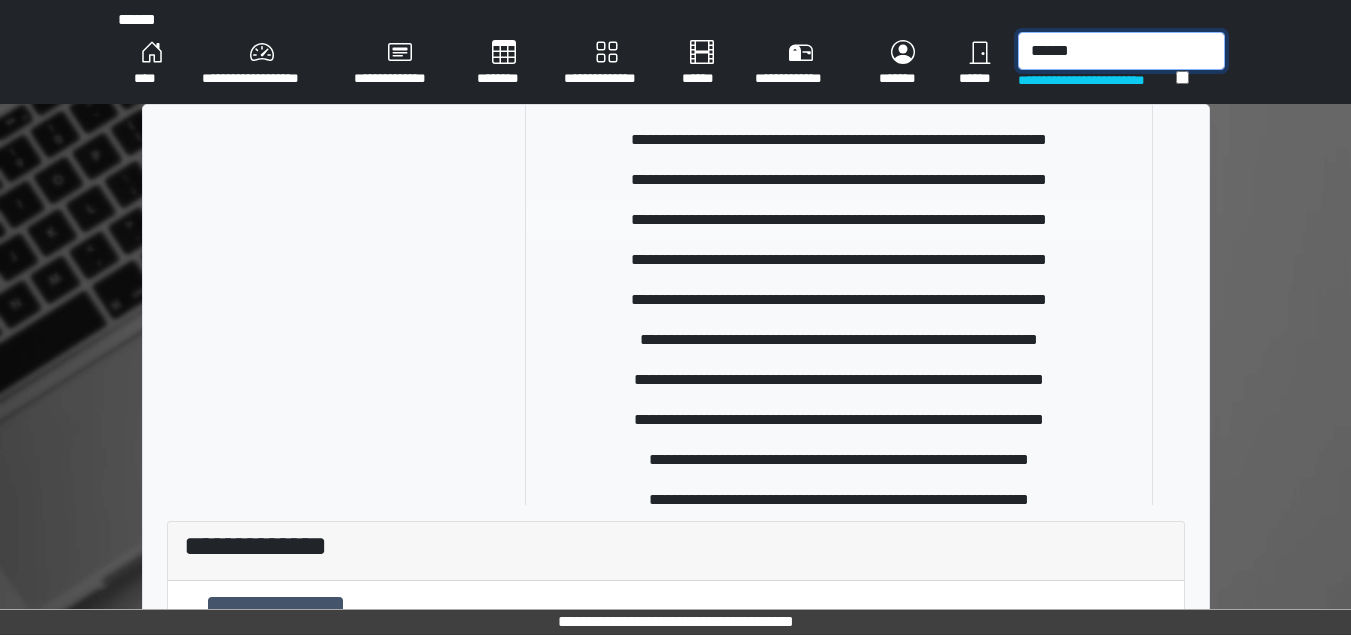 scroll, scrollTop: 400, scrollLeft: 0, axis: vertical 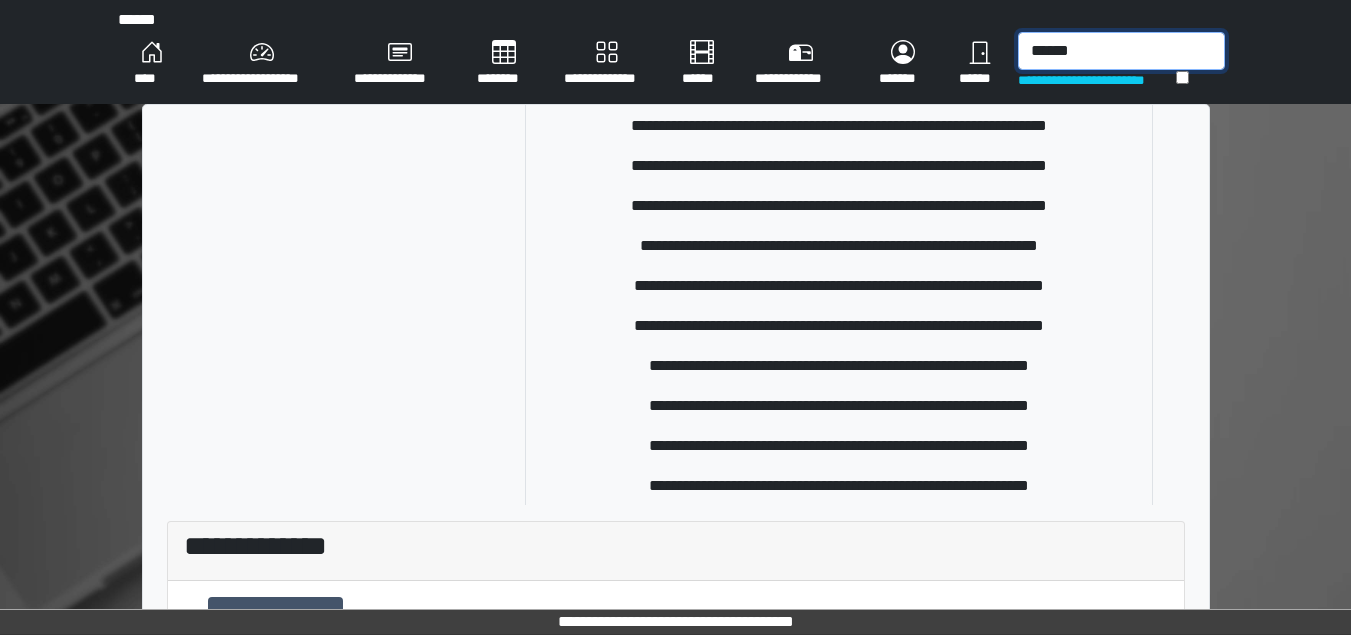 type on "******" 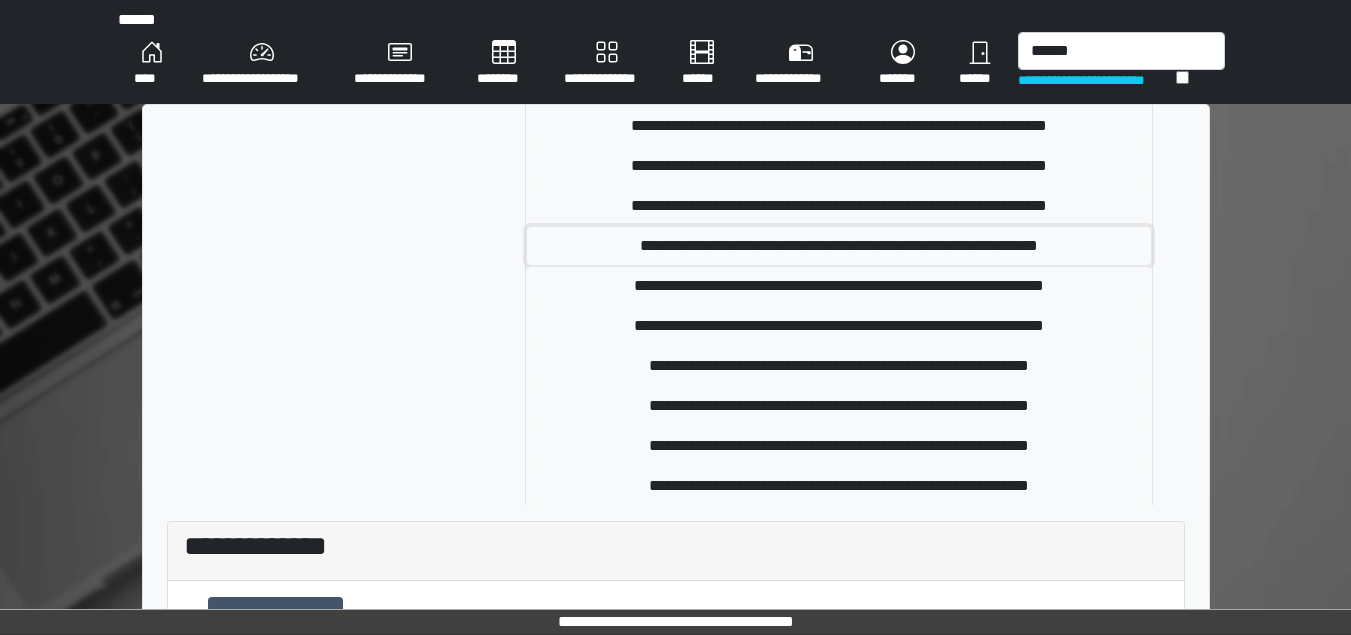 click on "**********" at bounding box center (839, 246) 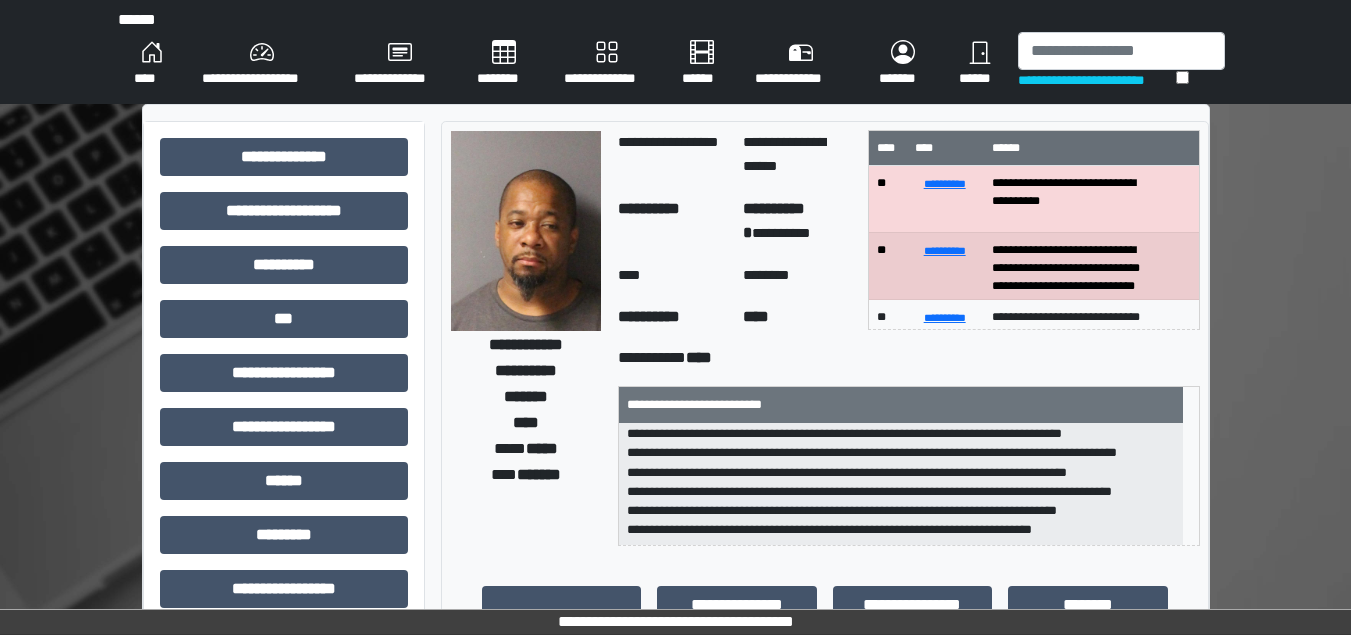 scroll, scrollTop: 121, scrollLeft: 0, axis: vertical 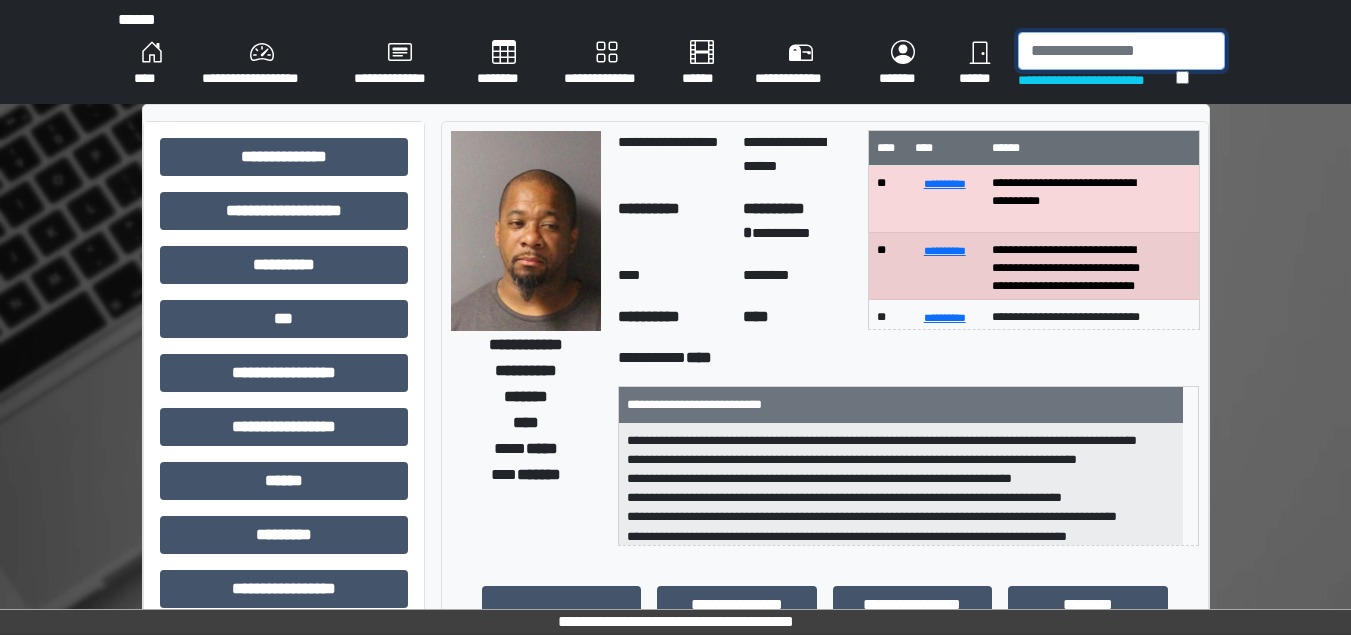 click at bounding box center (1121, 51) 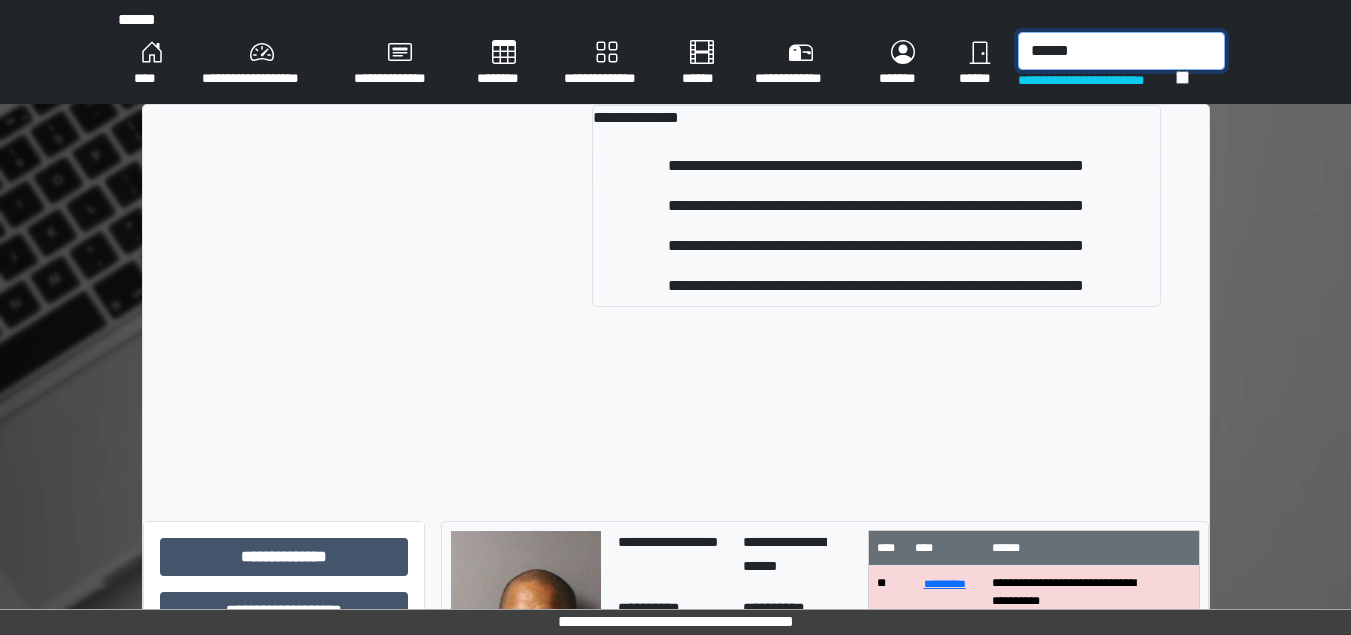 type on "******" 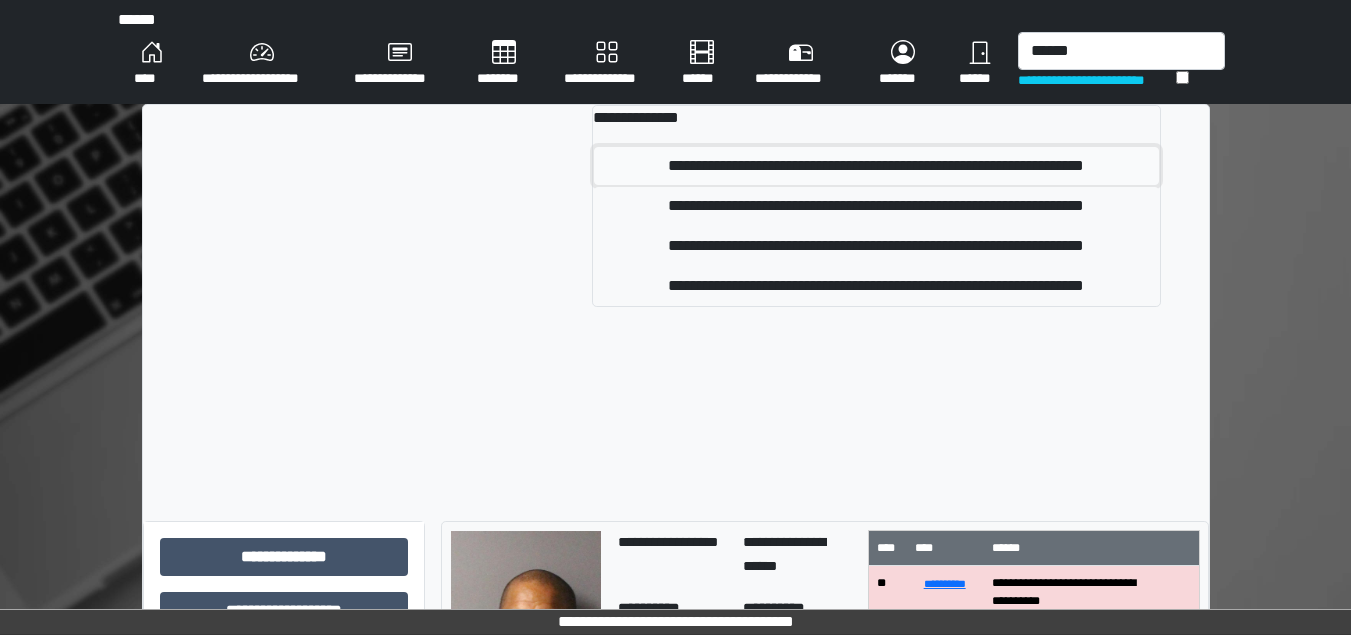 click on "**********" at bounding box center (876, 166) 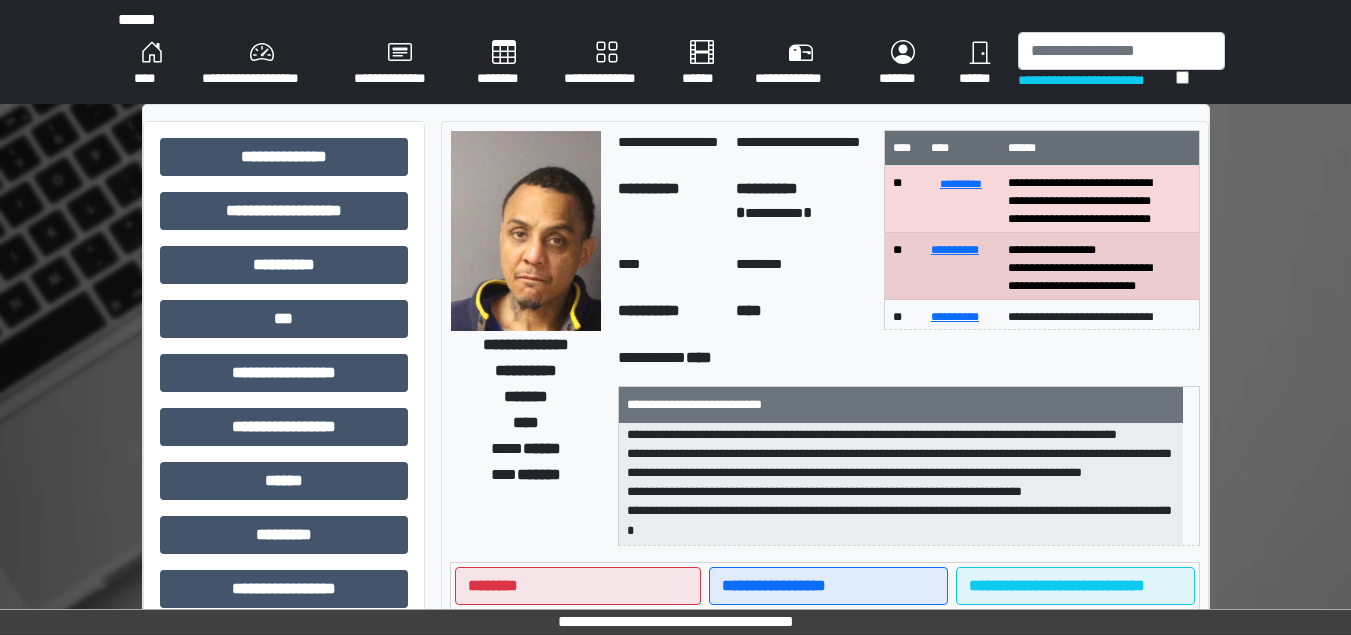 scroll, scrollTop: 44, scrollLeft: 0, axis: vertical 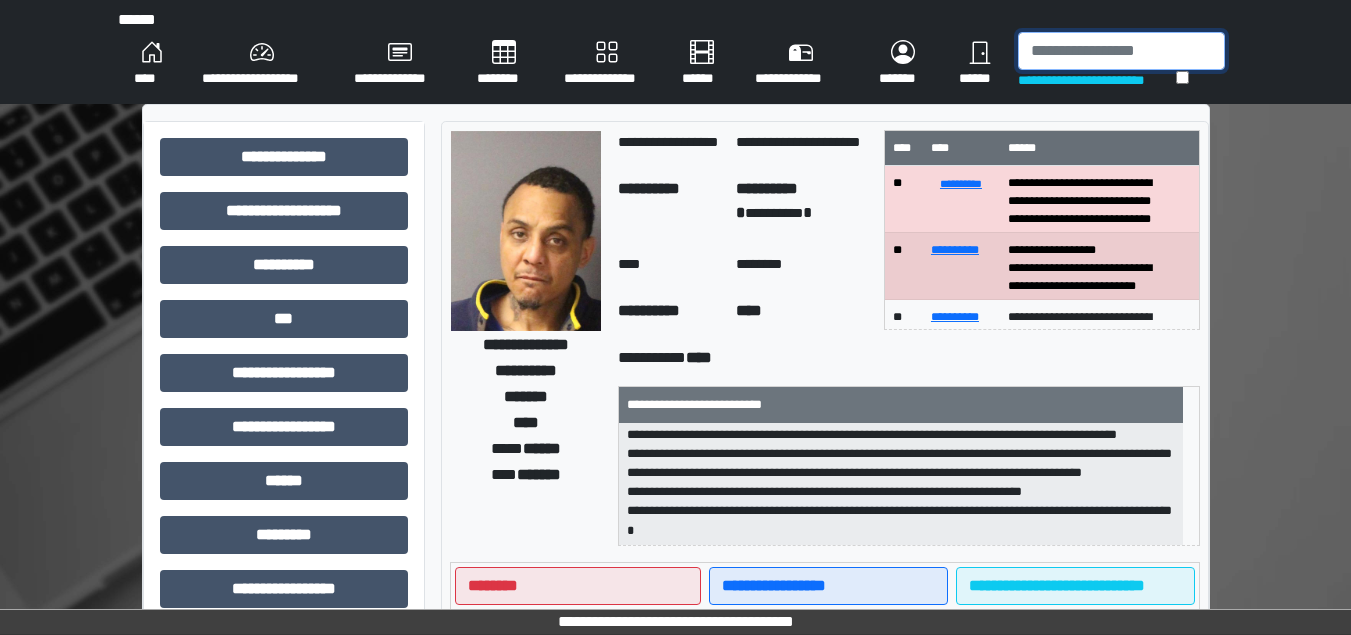 drag, startPoint x: 1092, startPoint y: 36, endPoint x: 504, endPoint y: 614, distance: 824.51685 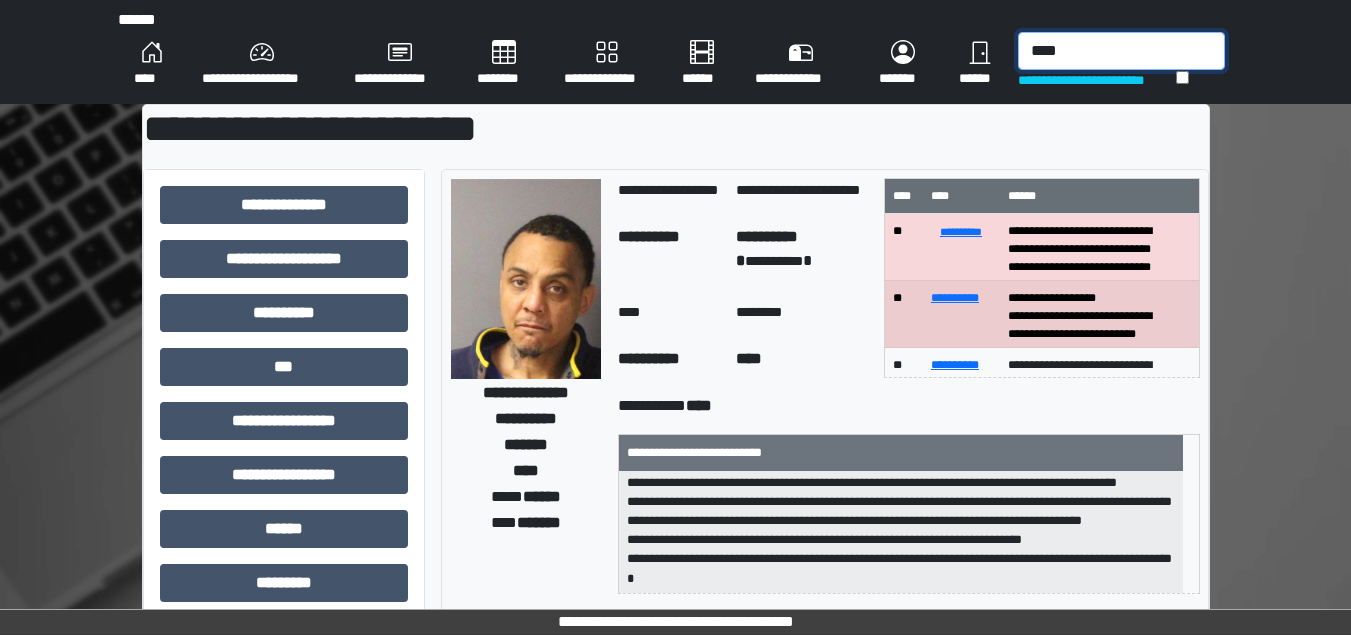 click on "****" at bounding box center [1121, 51] 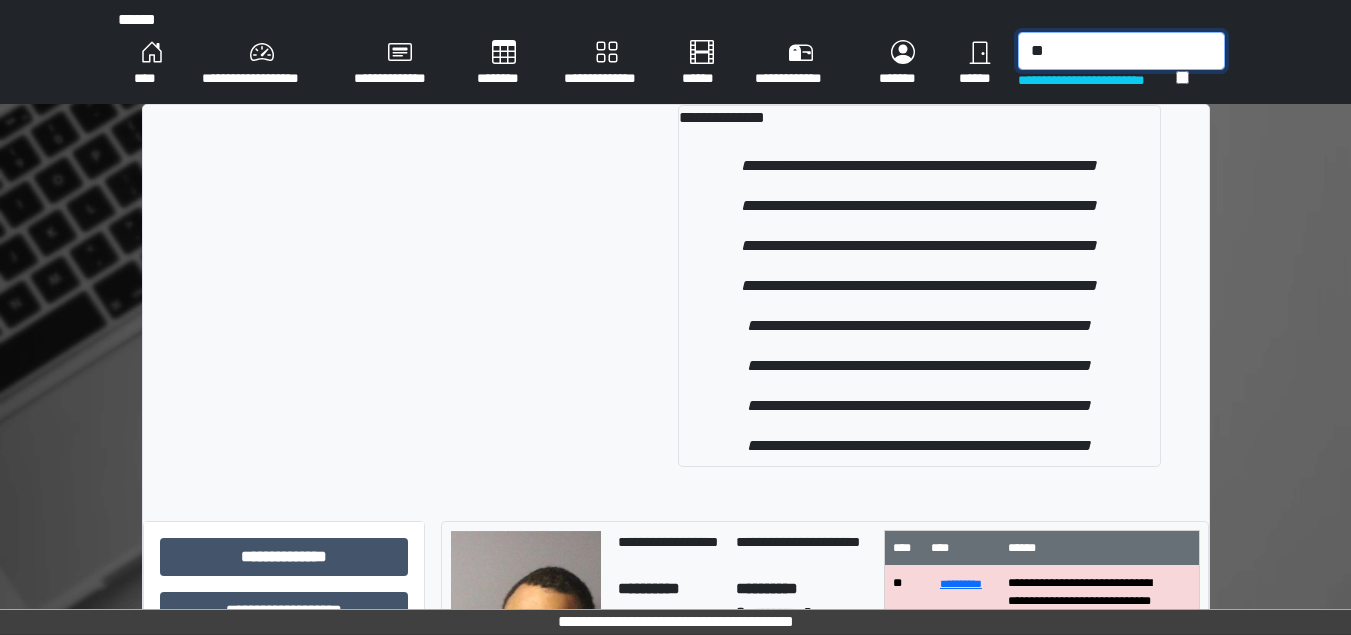 type on "*" 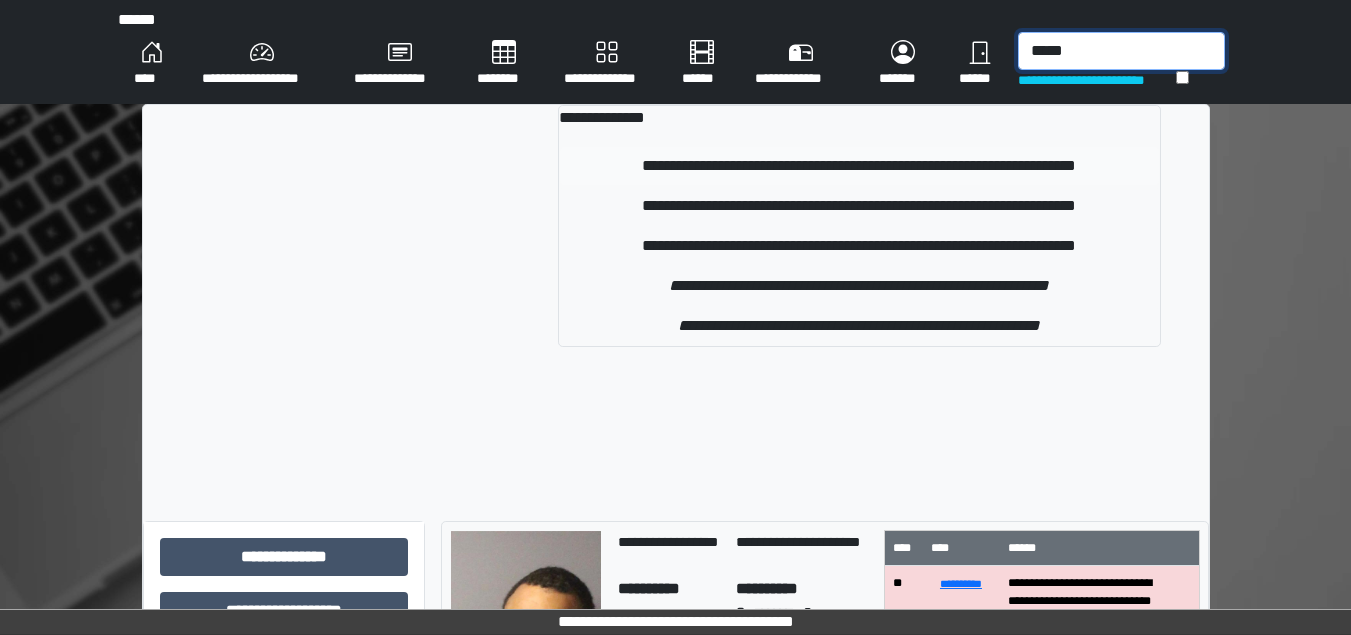 type on "*****" 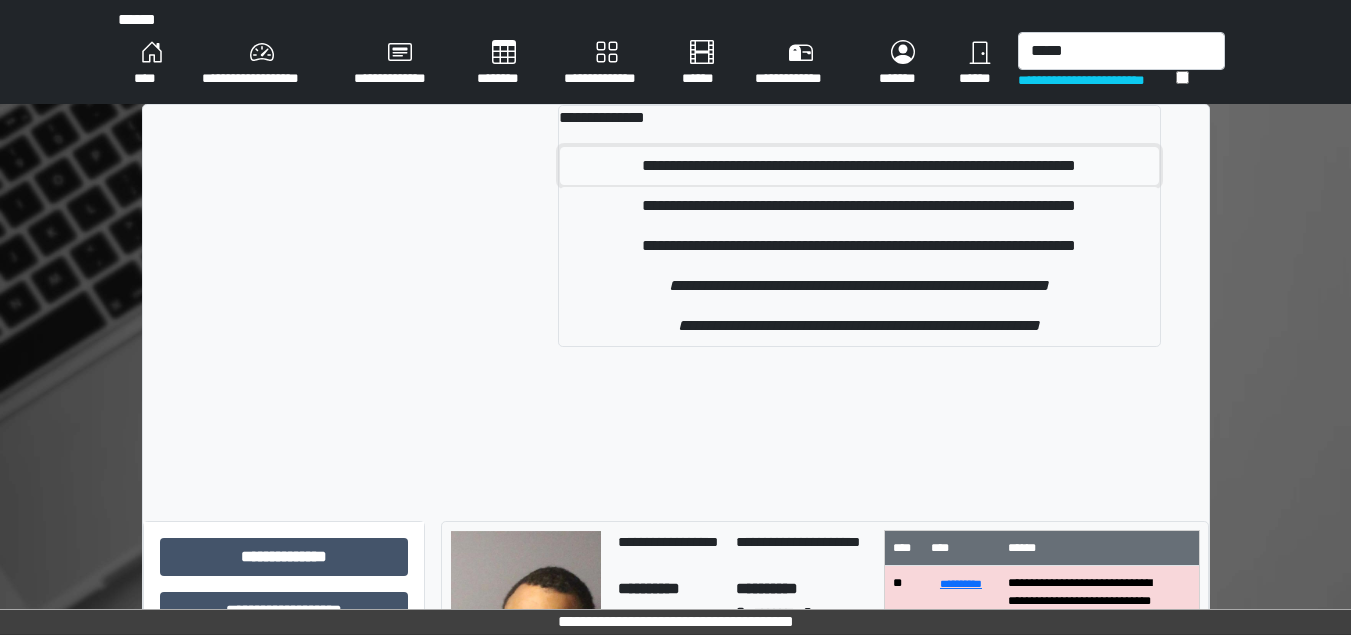 click on "**********" at bounding box center [859, 166] 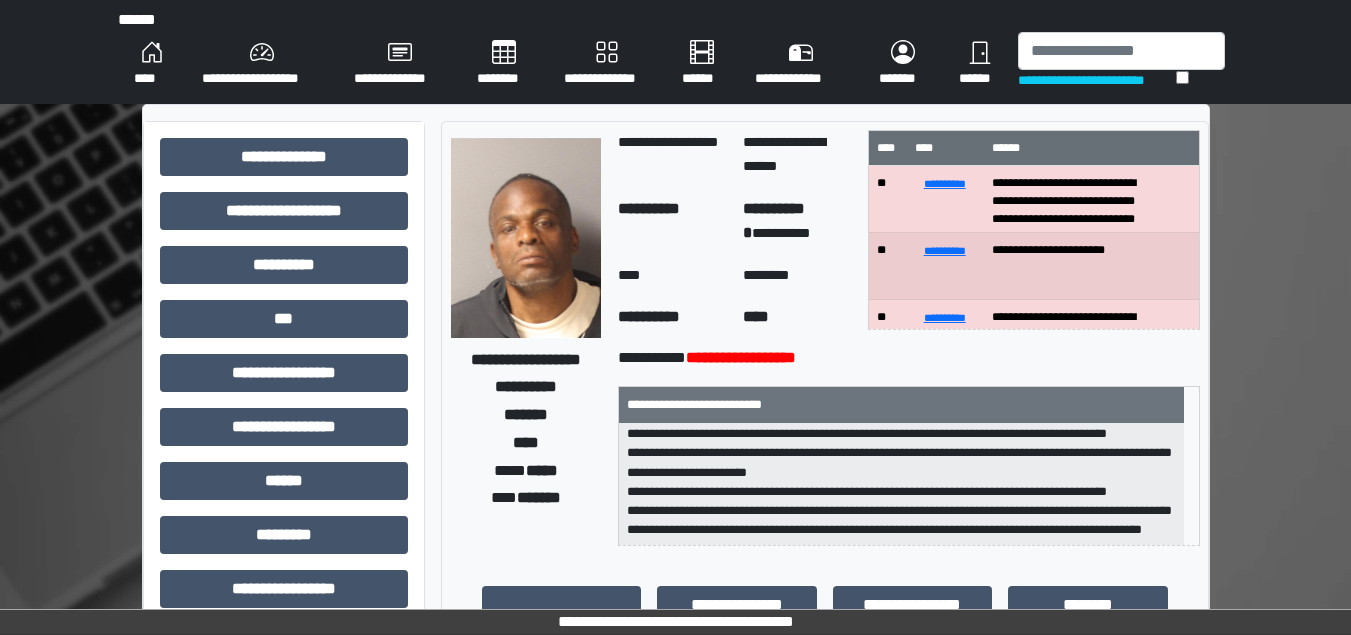scroll, scrollTop: 159, scrollLeft: 0, axis: vertical 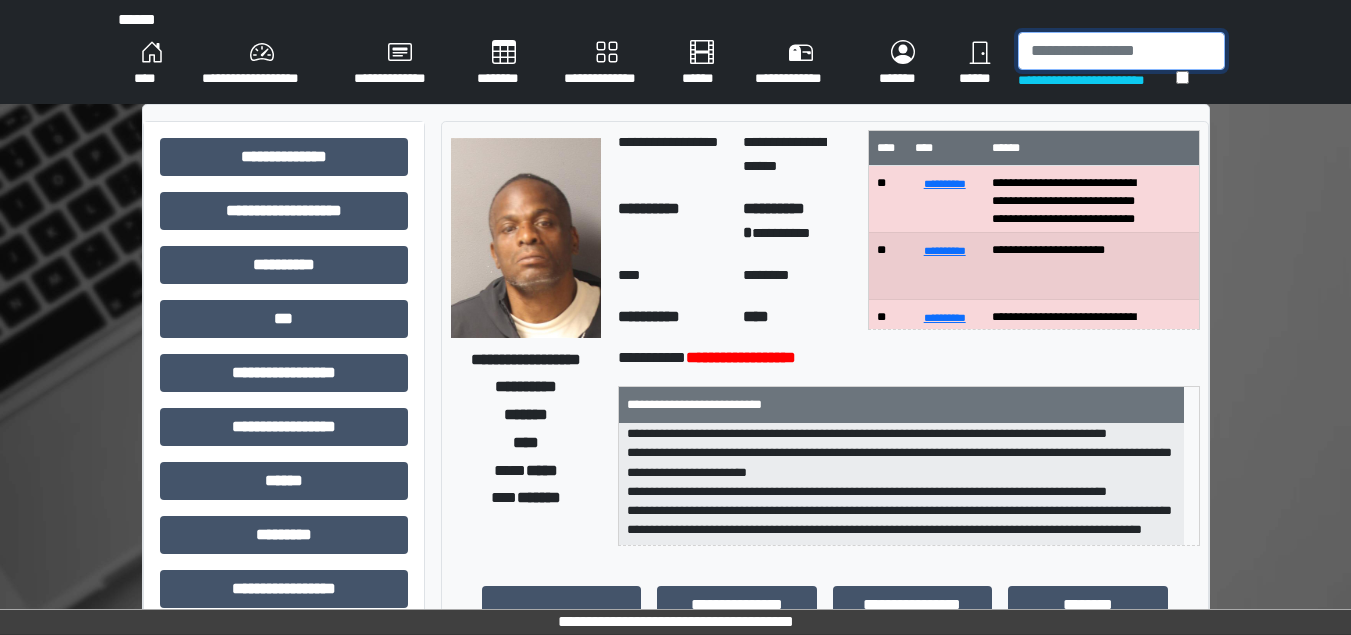 click at bounding box center (1121, 51) 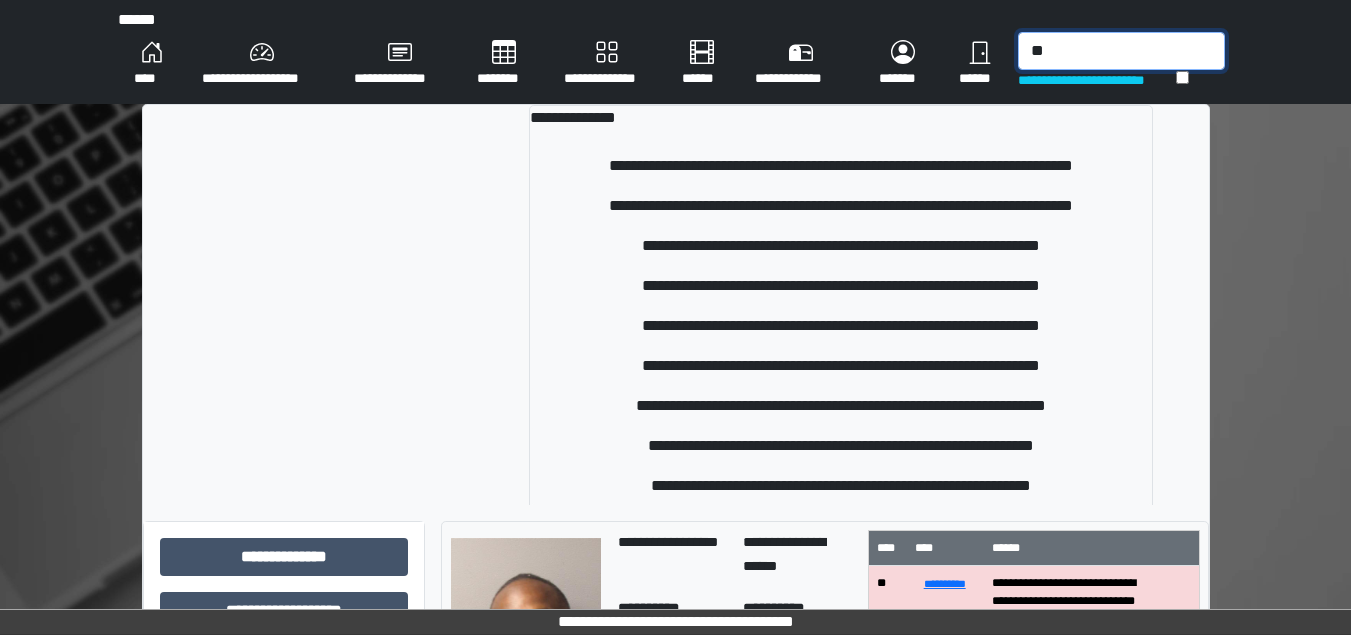 type on "*" 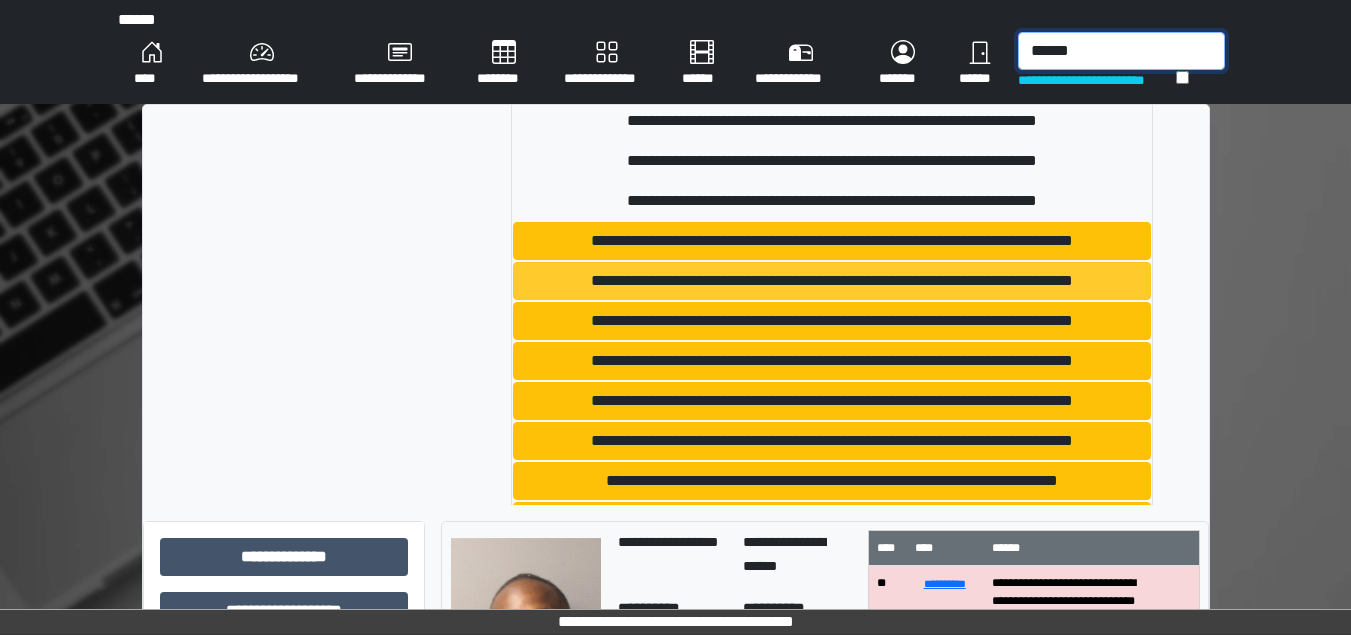 scroll, scrollTop: 400, scrollLeft: 0, axis: vertical 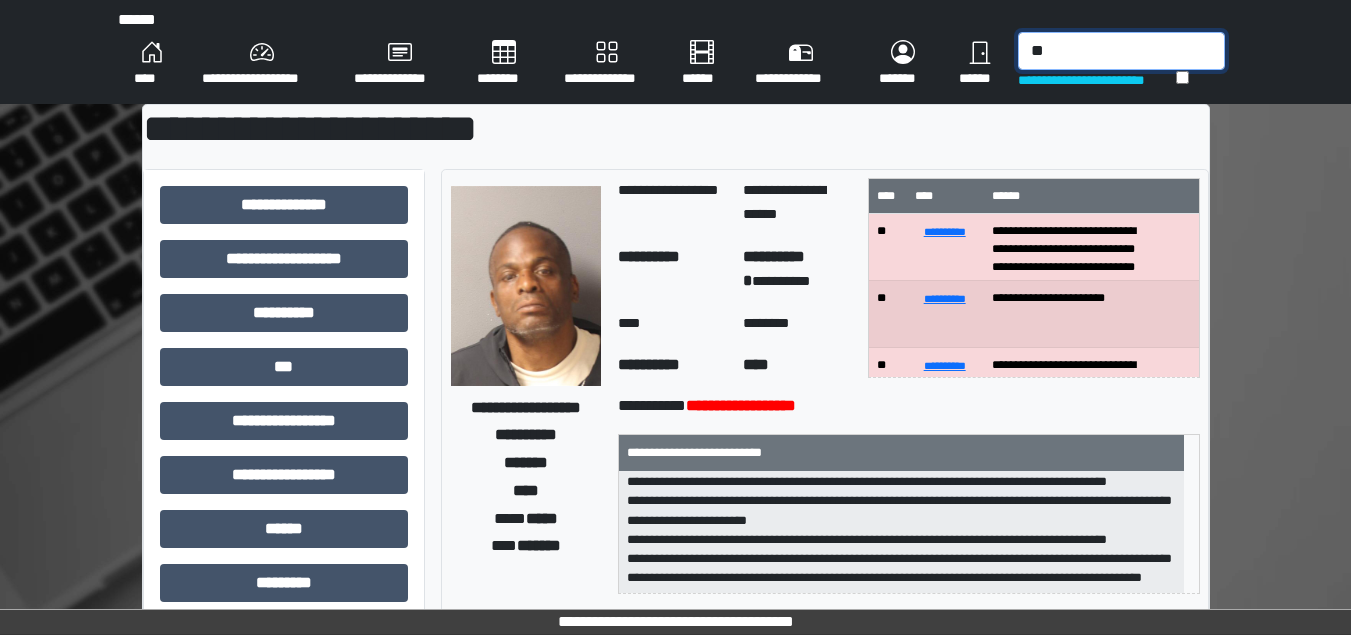 type on "*" 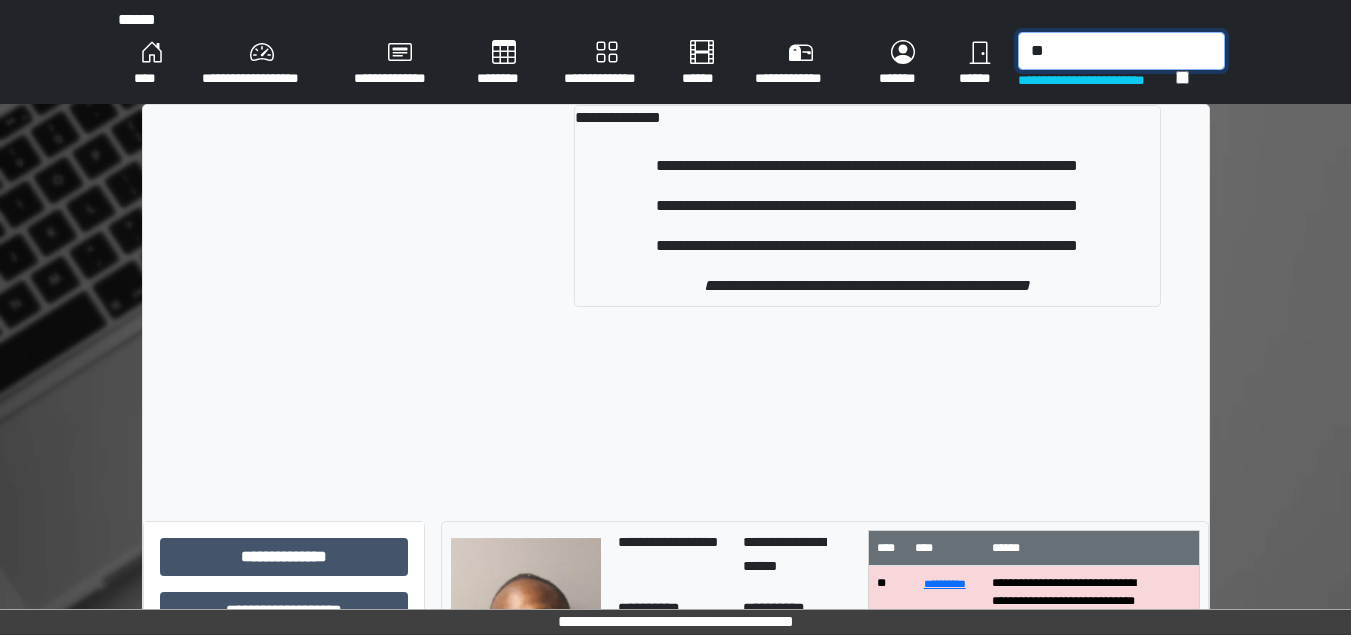 type on "*" 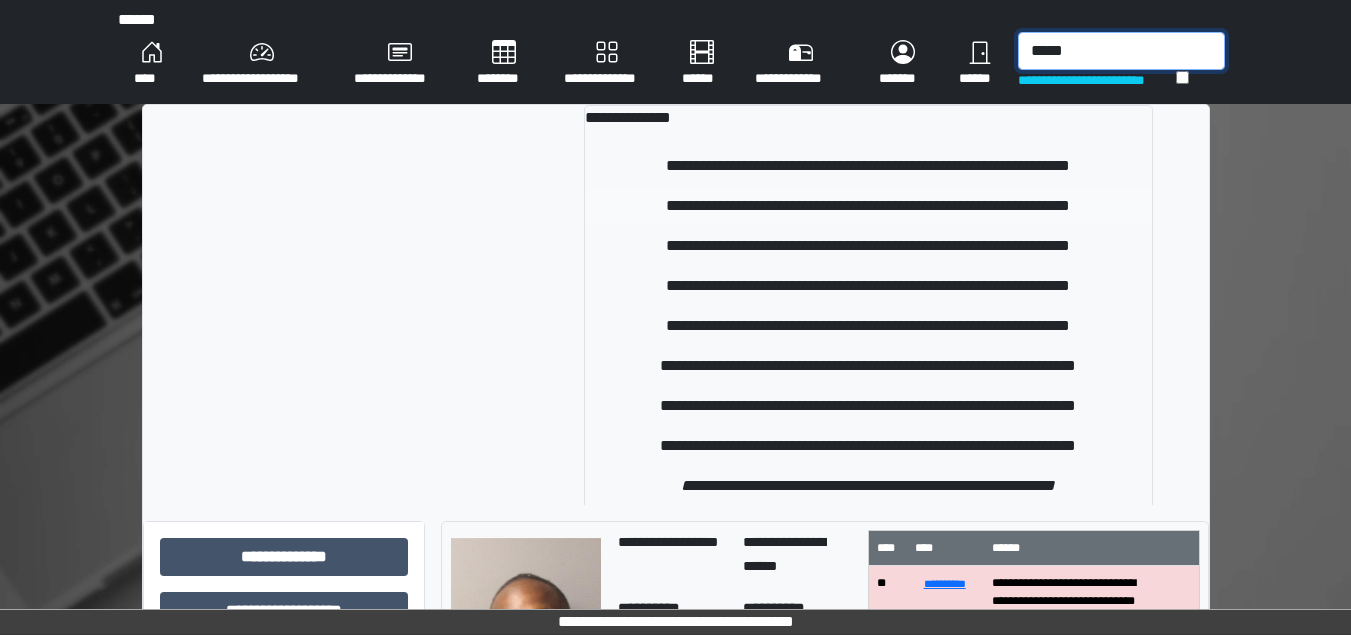 type on "*****" 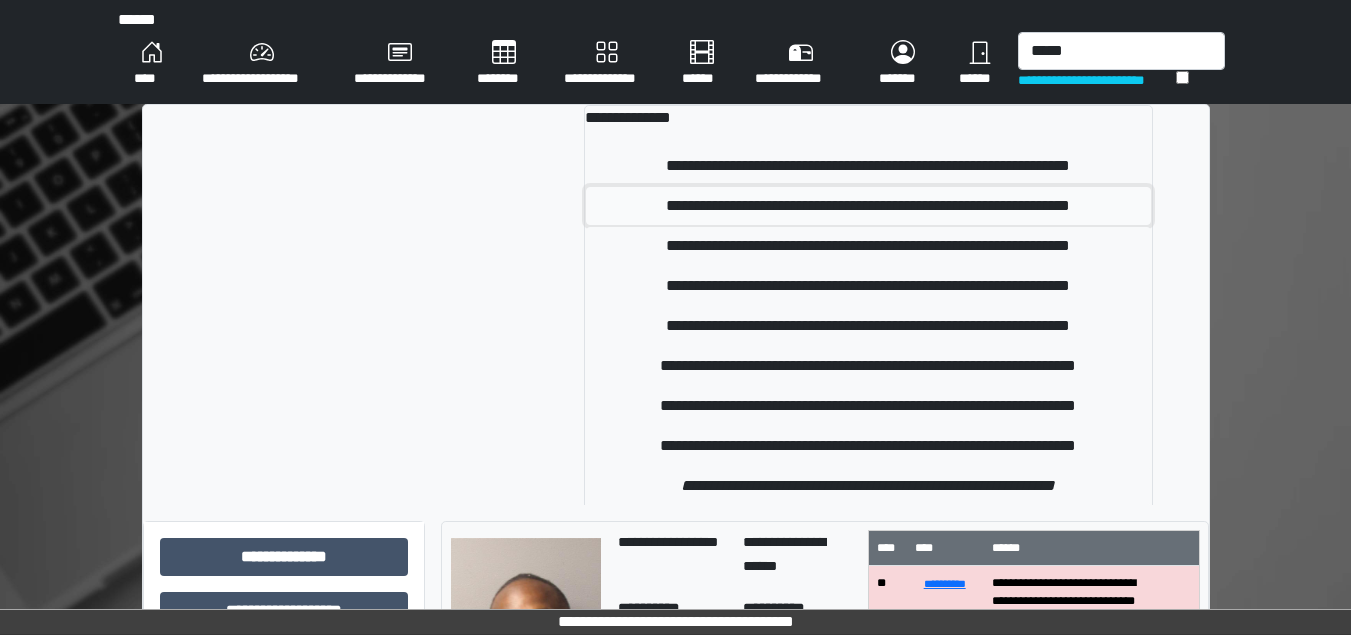 click on "**********" at bounding box center (868, 206) 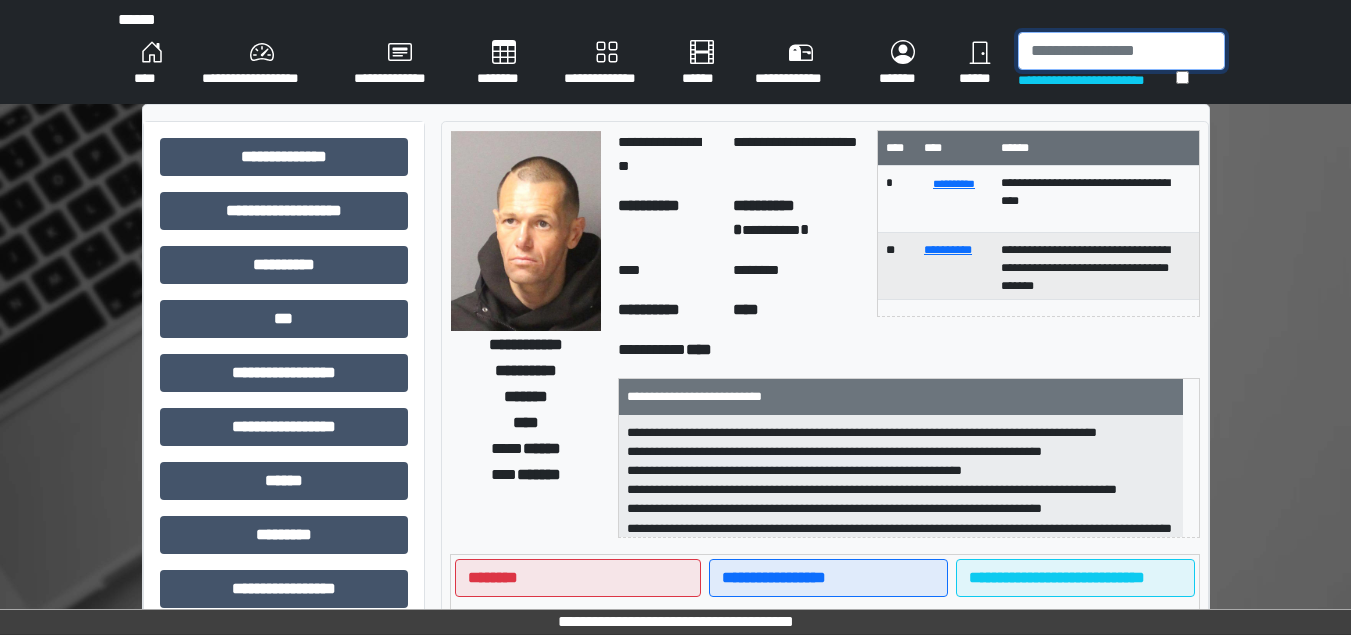 click at bounding box center [1121, 51] 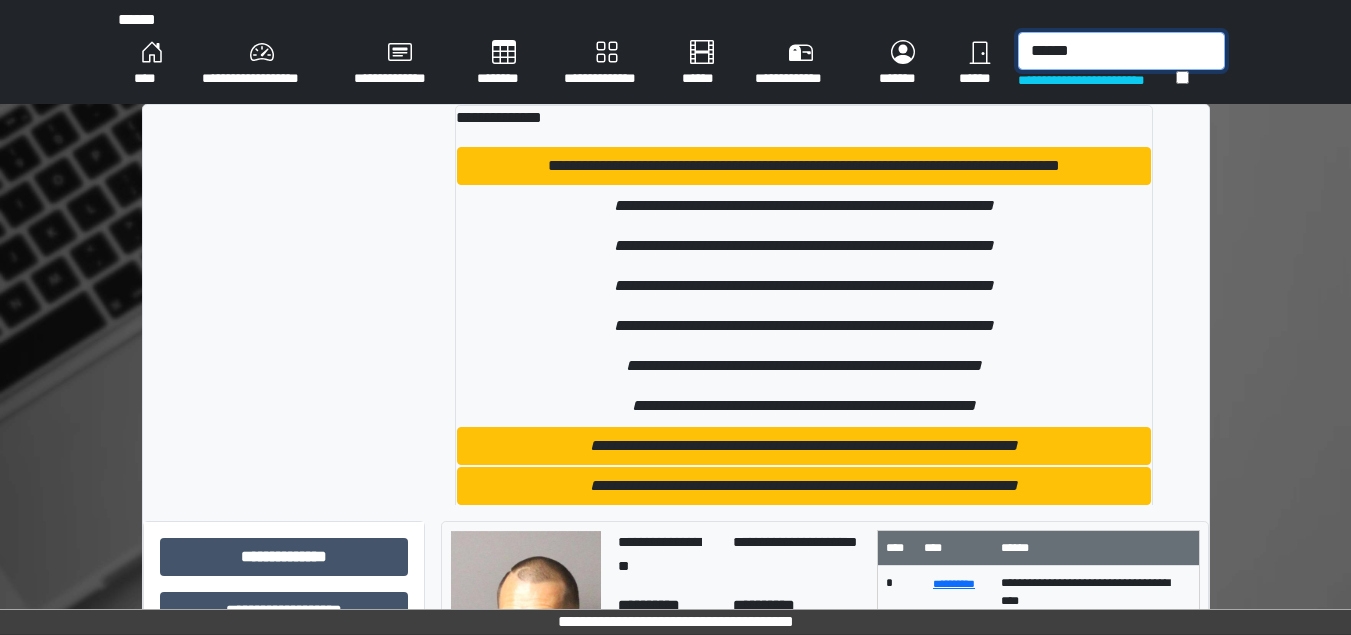 type on "*******" 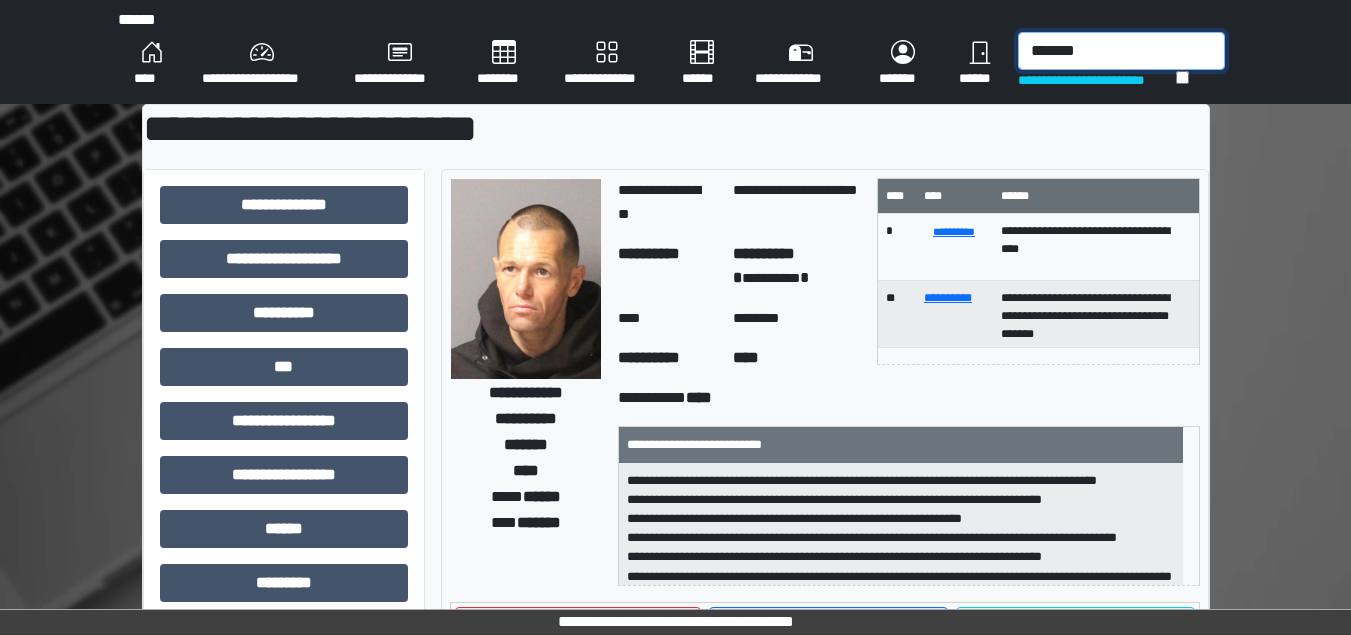 drag, startPoint x: 1112, startPoint y: 49, endPoint x: 943, endPoint y: 66, distance: 169.85287 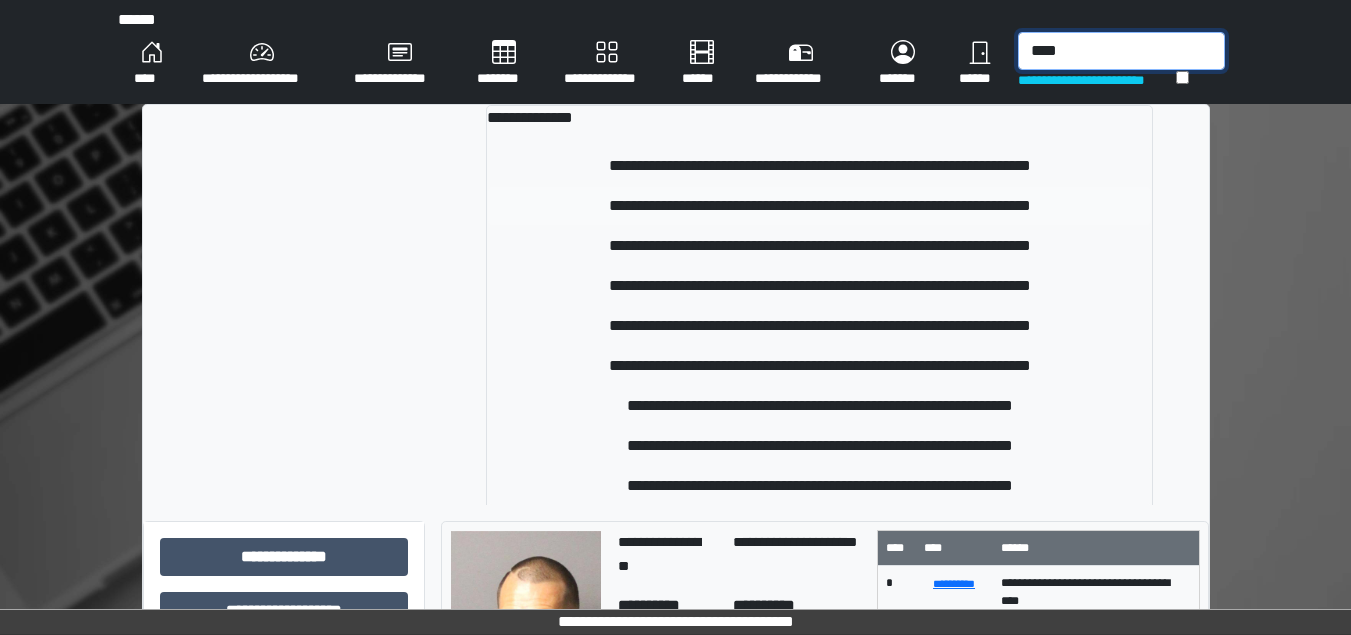 type on "****" 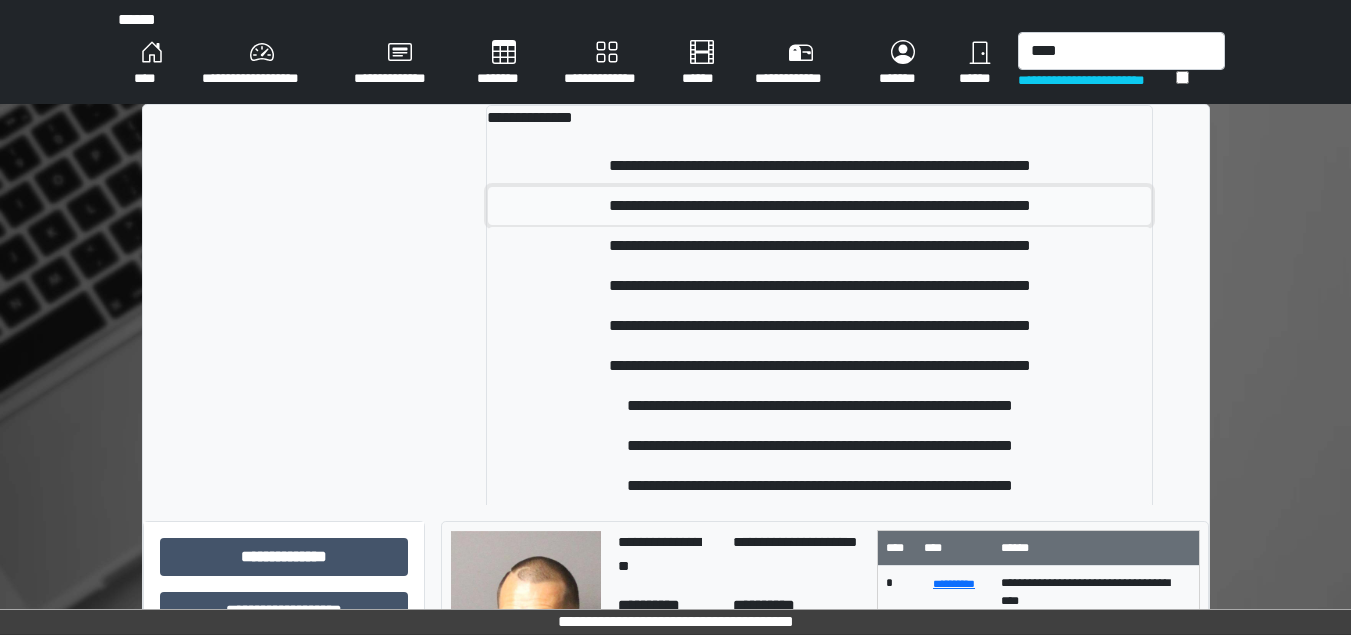 click on "**********" at bounding box center [819, 206] 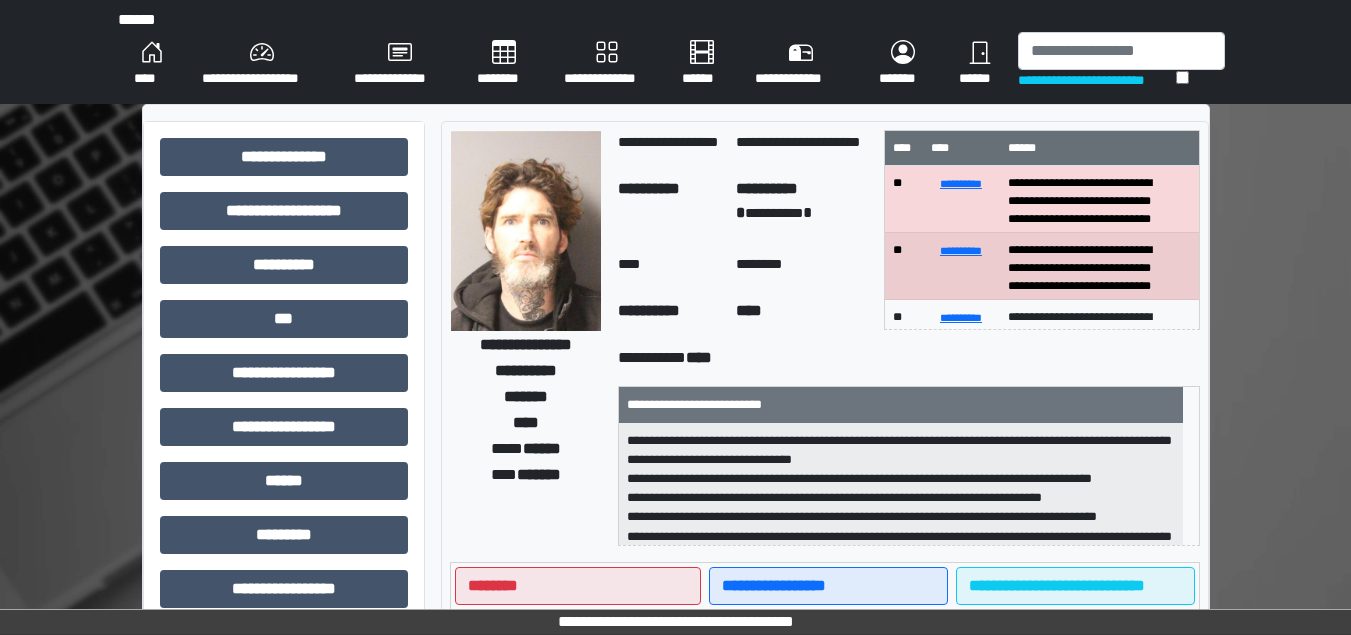 click on "**********" at bounding box center (676, 52) 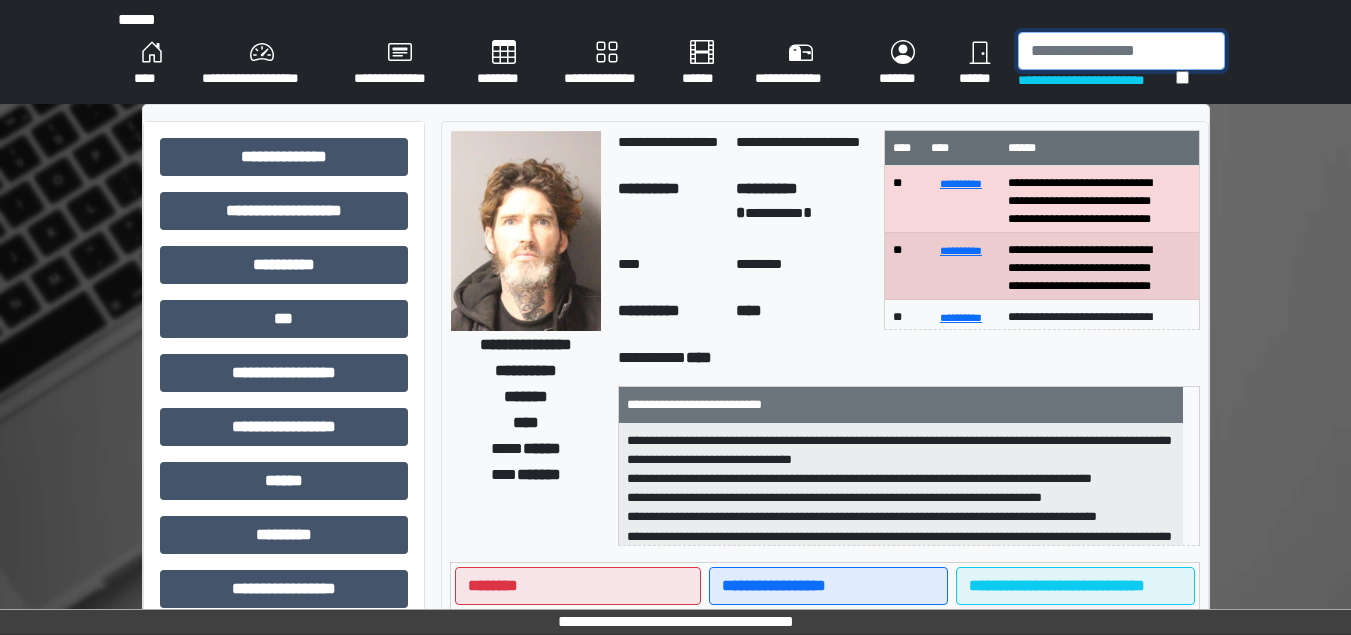 click at bounding box center (1121, 51) 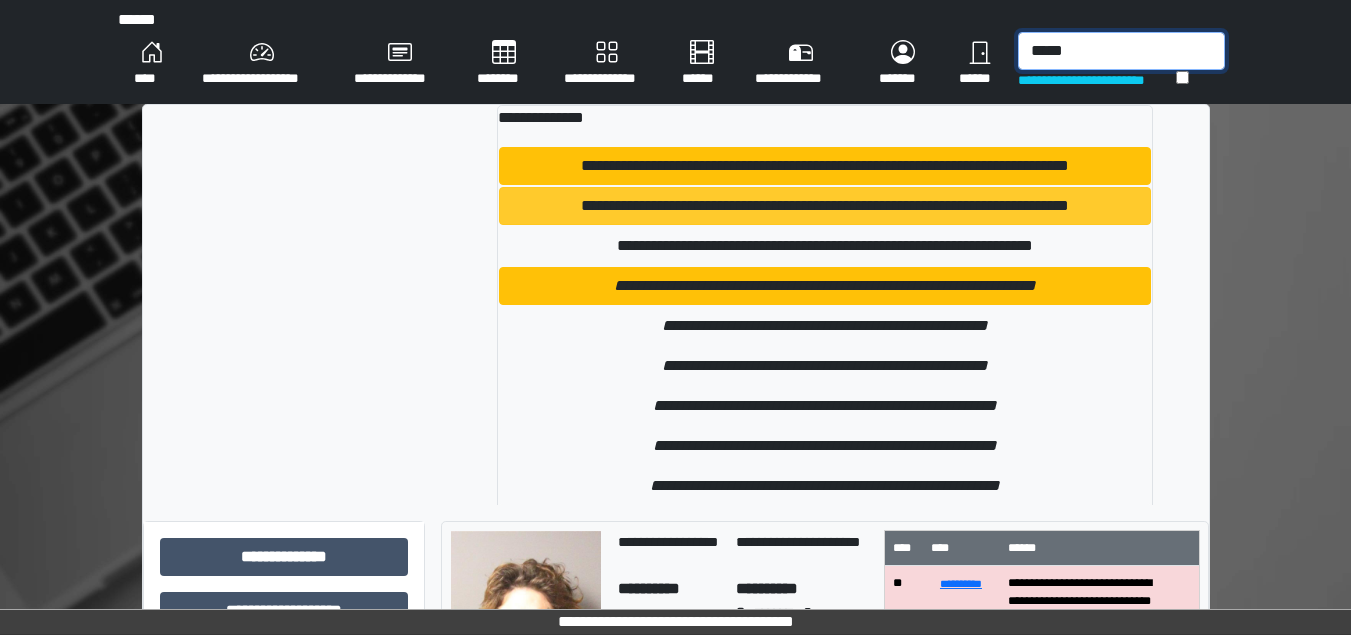 type on "*****" 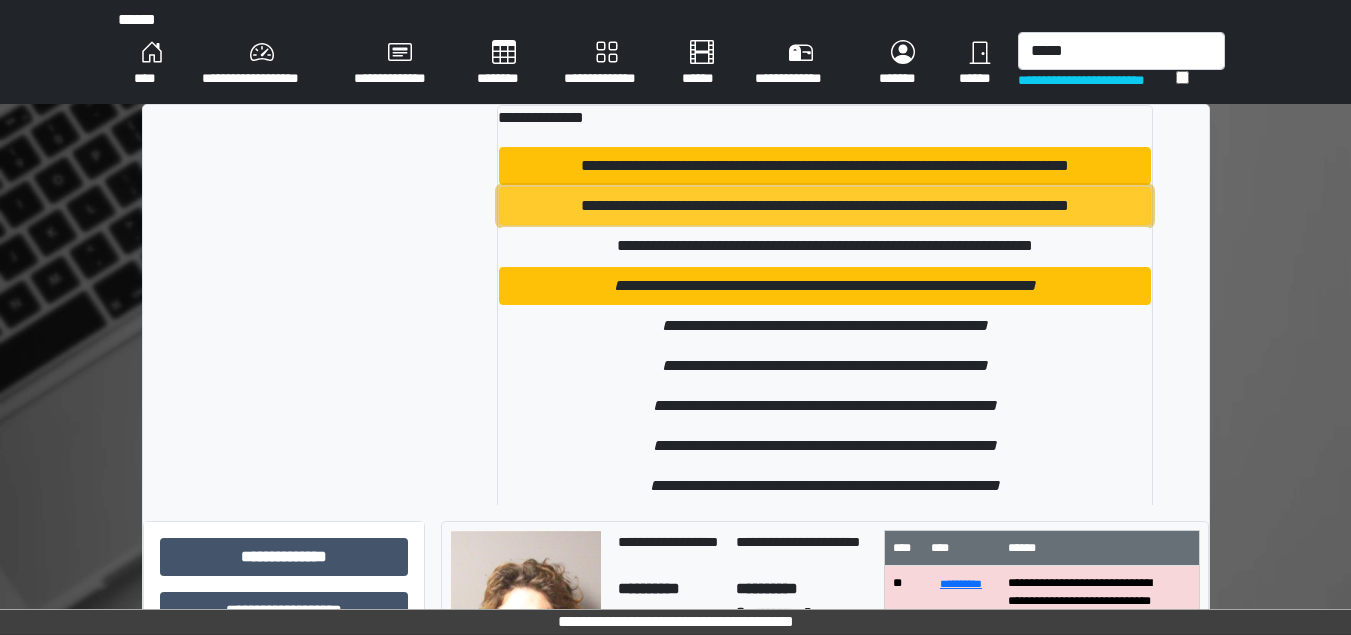 click on "**********" at bounding box center (825, 206) 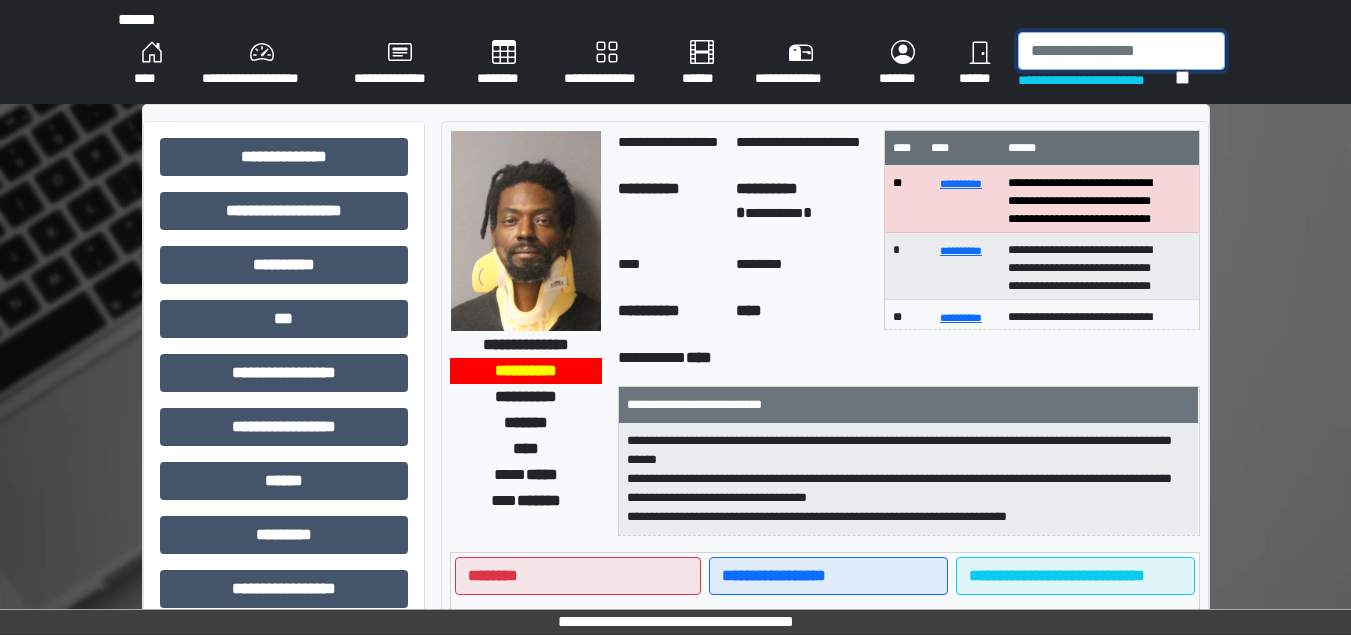 click at bounding box center (1121, 51) 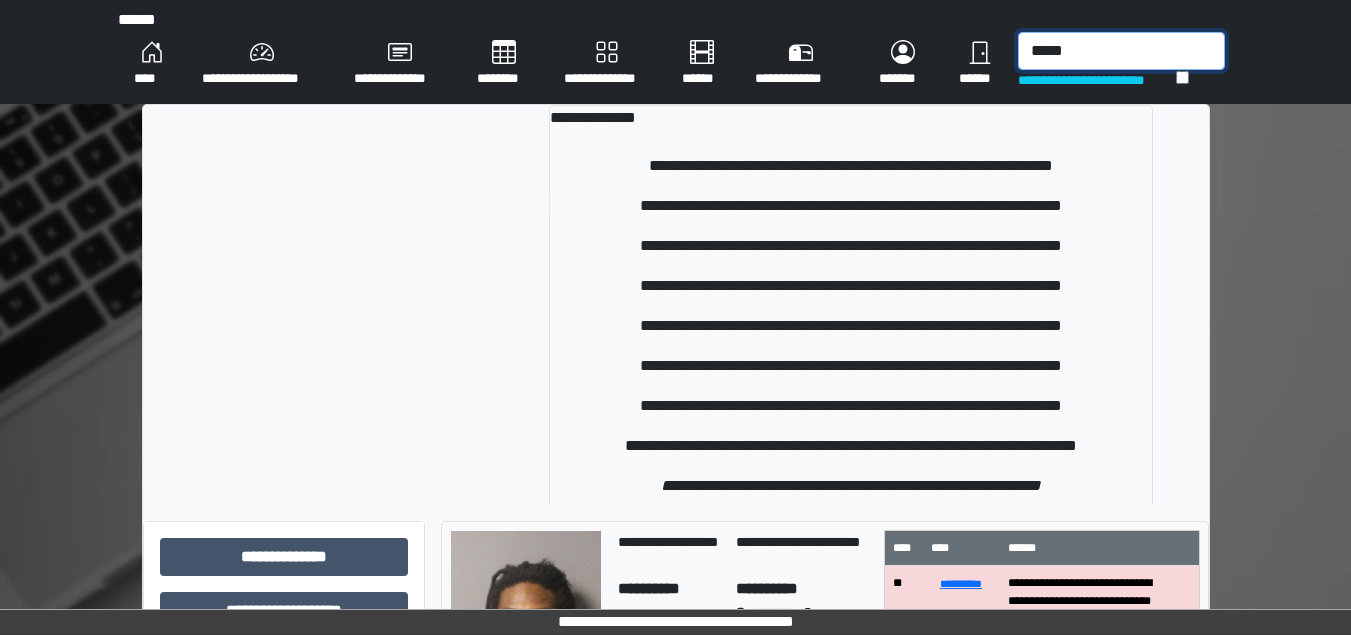 type on "*****" 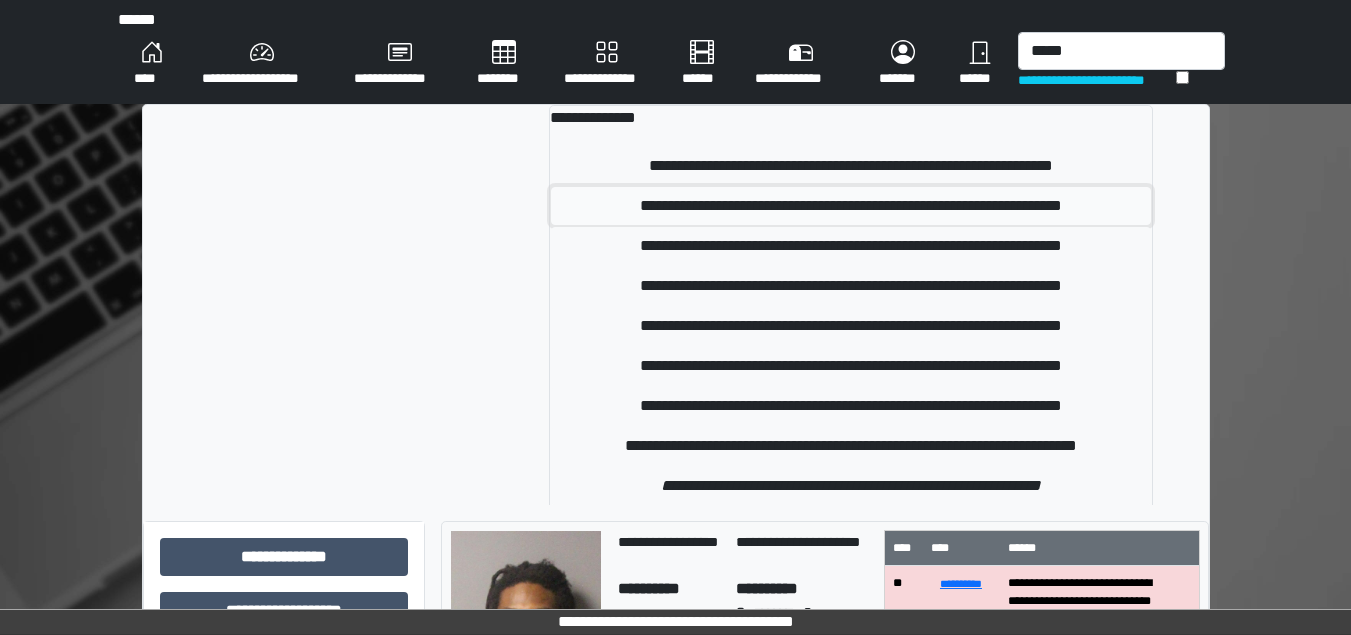 click on "**********" at bounding box center [851, 206] 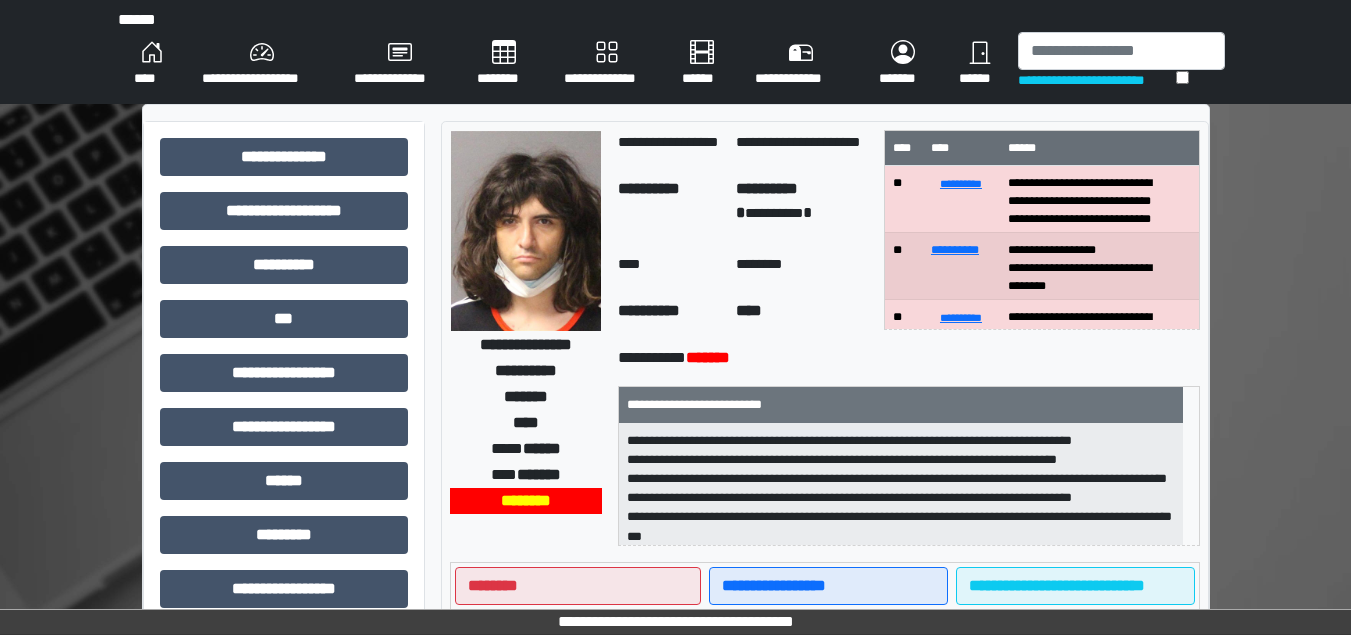 click on "****" at bounding box center [152, 64] 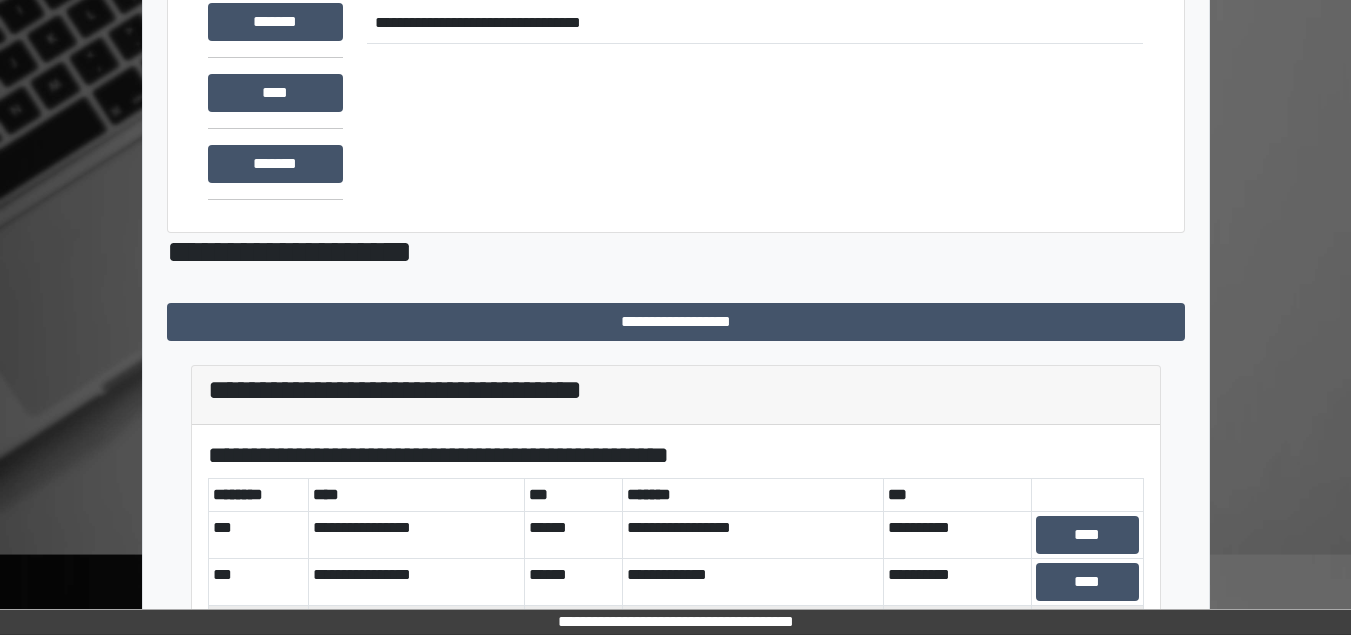 scroll, scrollTop: 335, scrollLeft: 0, axis: vertical 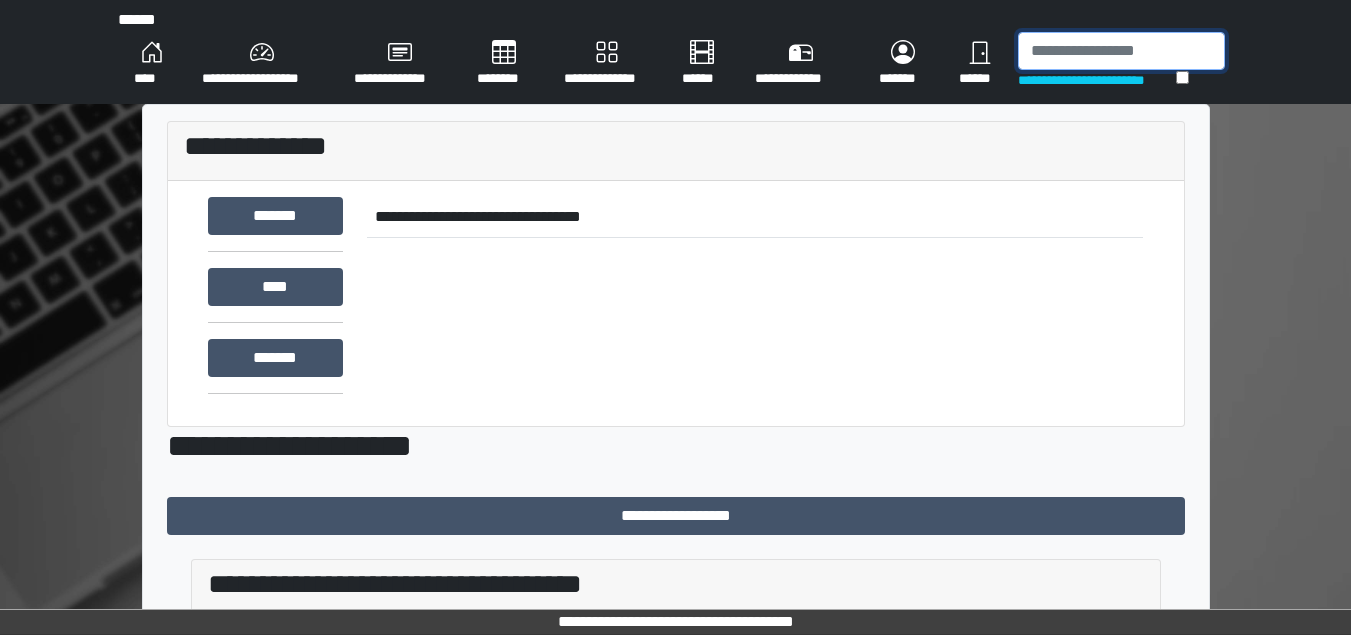 click at bounding box center (1121, 51) 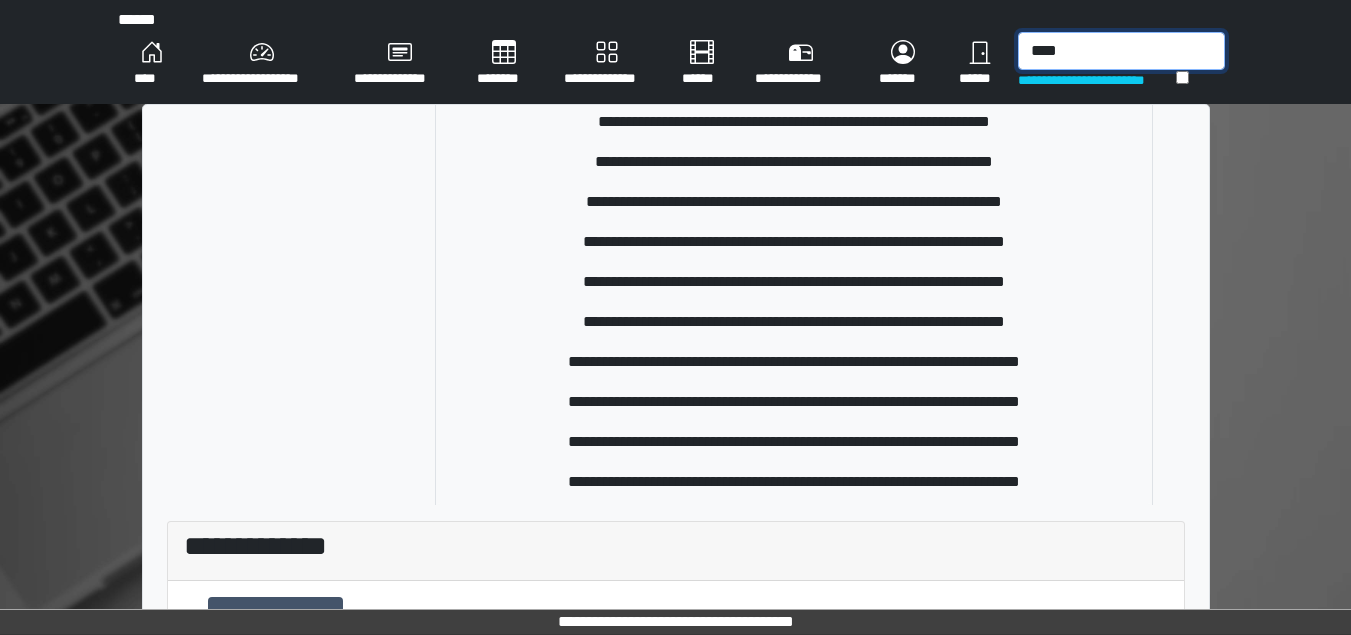 scroll, scrollTop: 600, scrollLeft: 0, axis: vertical 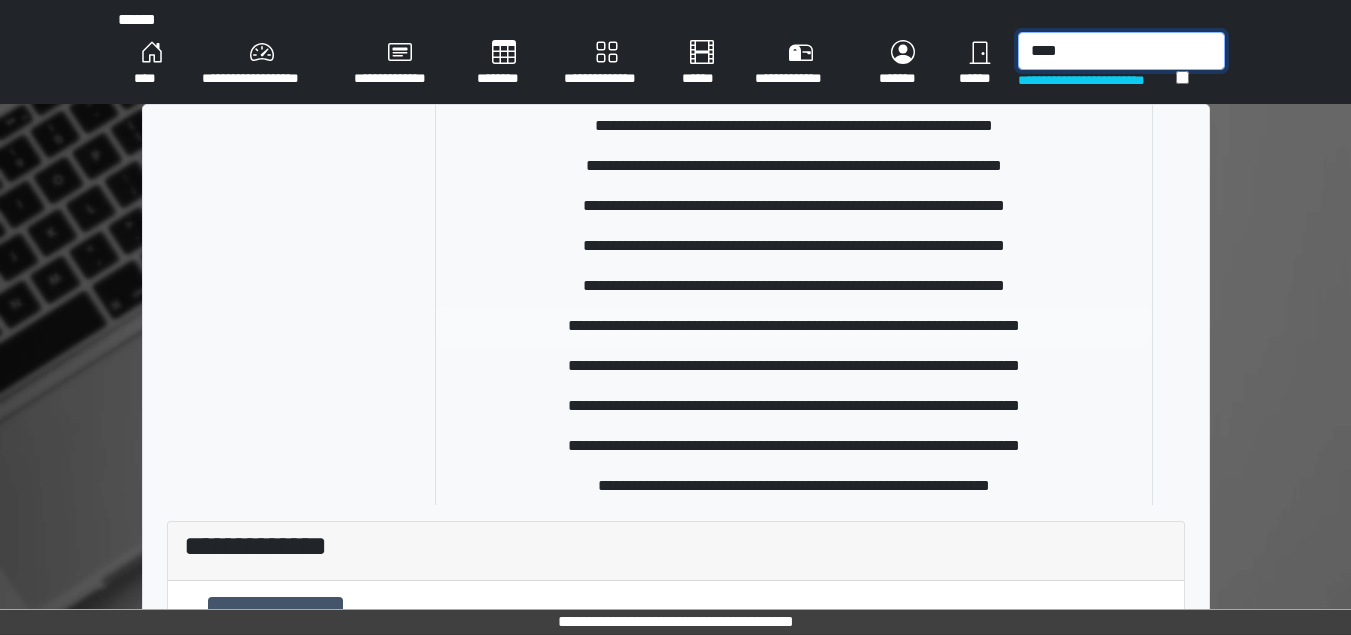 type on "****" 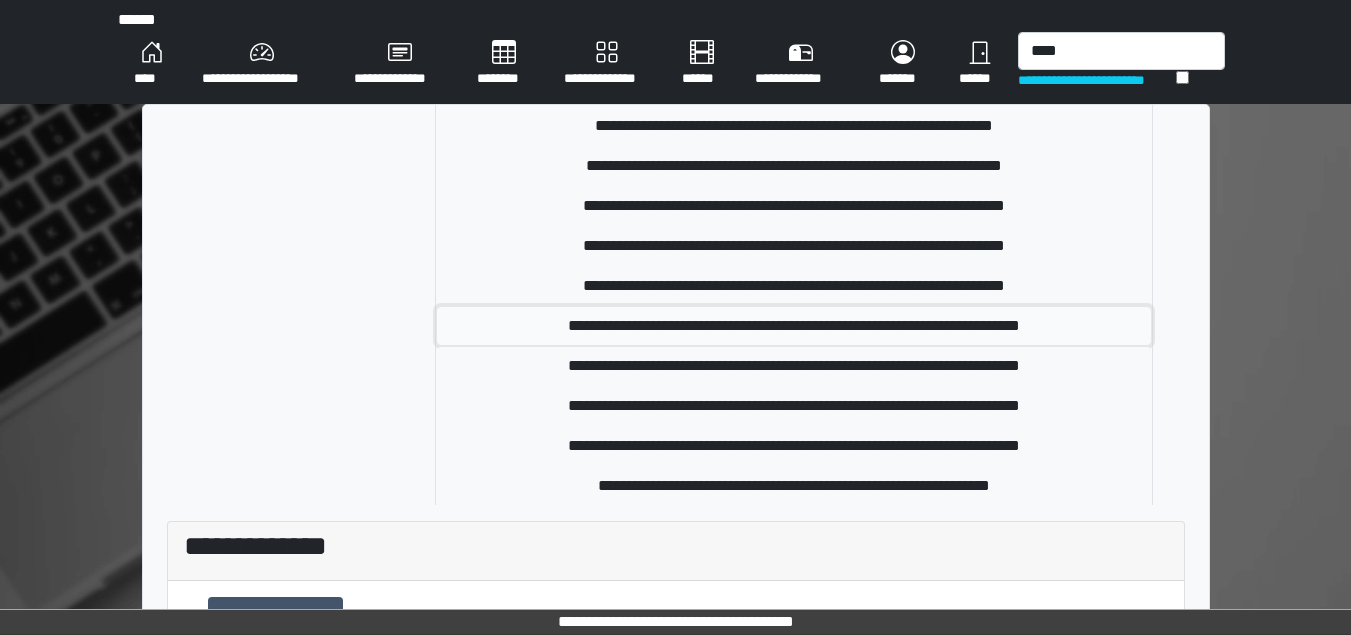 click on "**********" at bounding box center (794, 326) 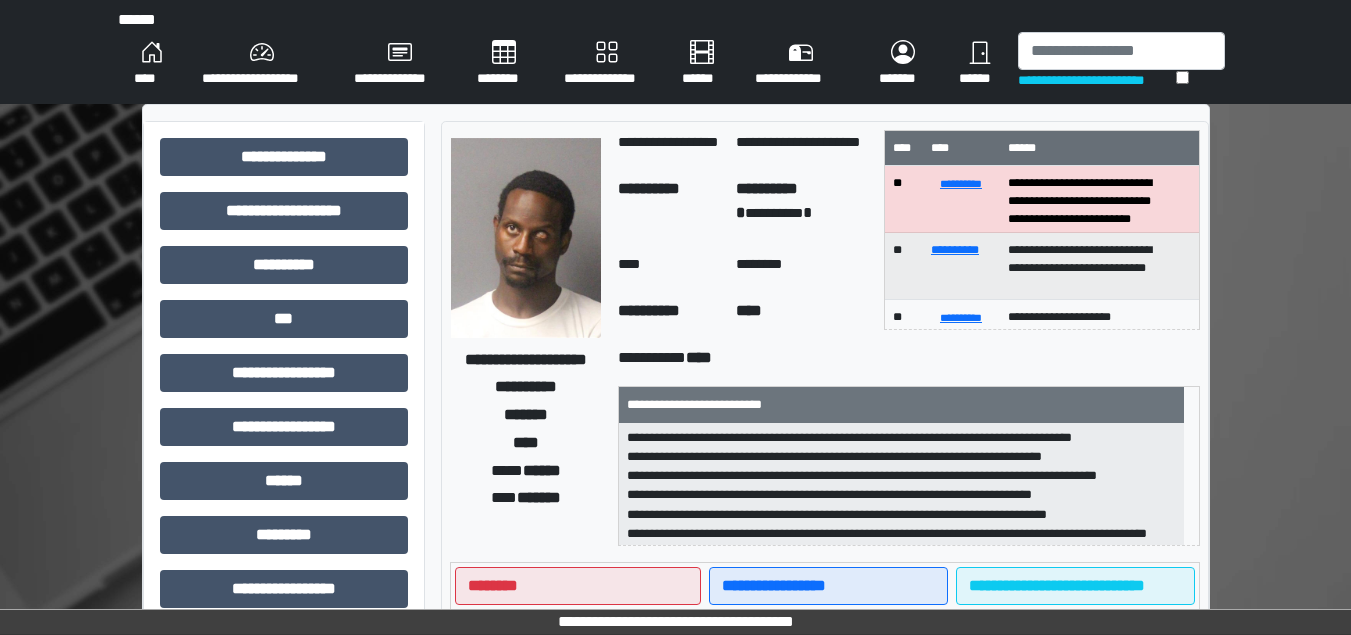 scroll, scrollTop: 0, scrollLeft: 0, axis: both 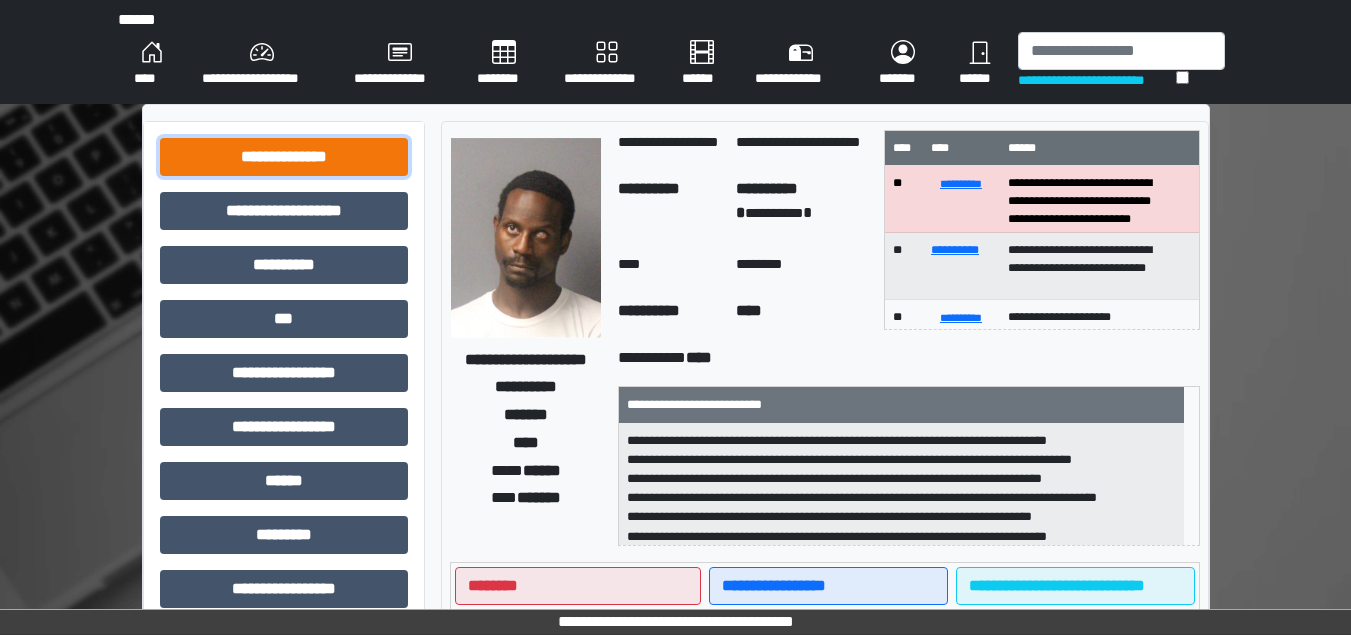 click on "**********" at bounding box center (284, 157) 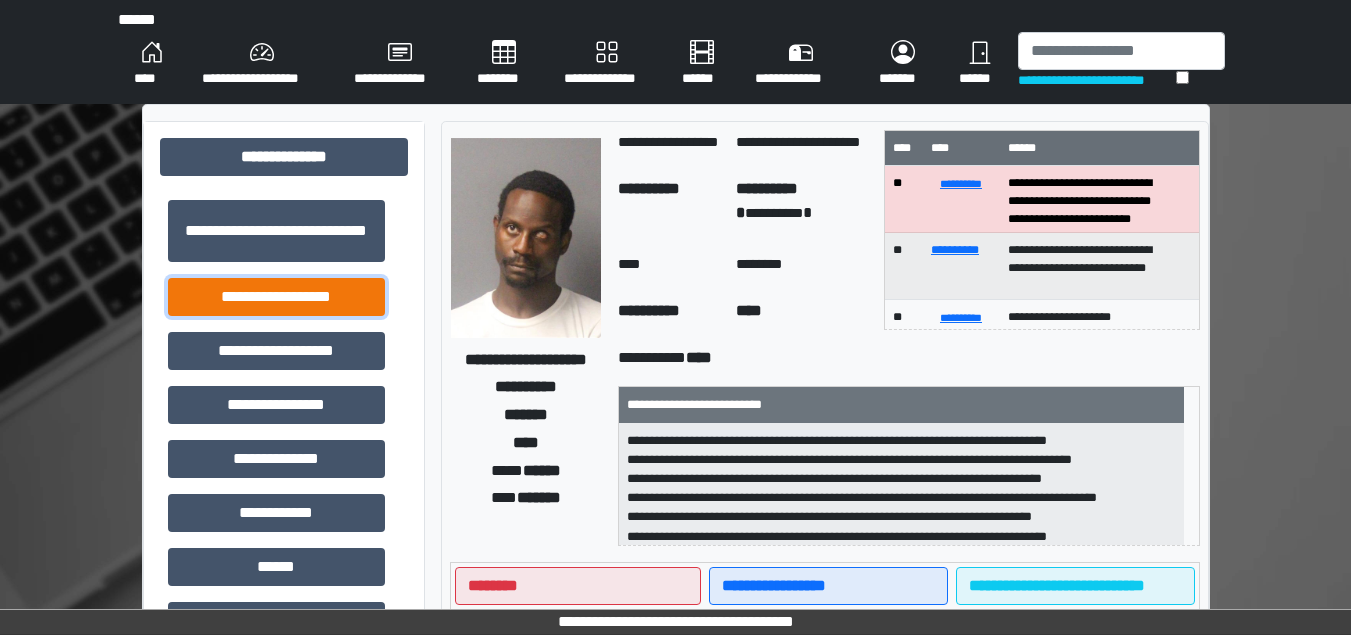 click on "**********" at bounding box center (276, 297) 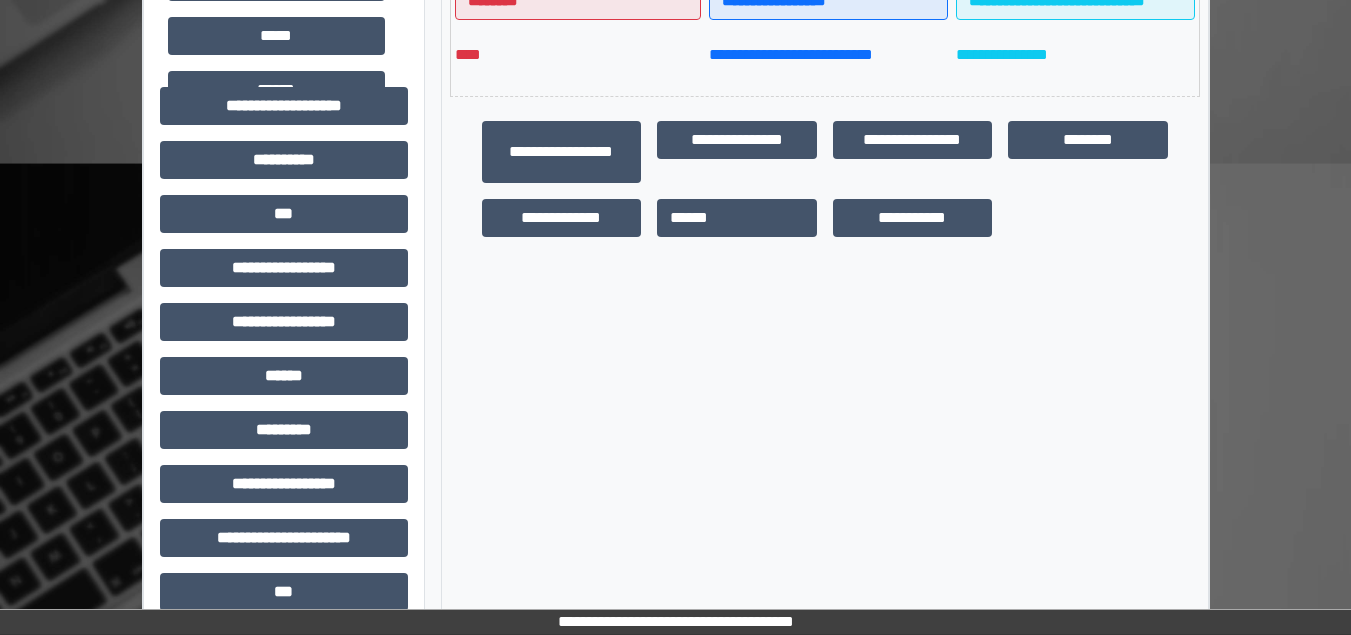 scroll, scrollTop: 600, scrollLeft: 0, axis: vertical 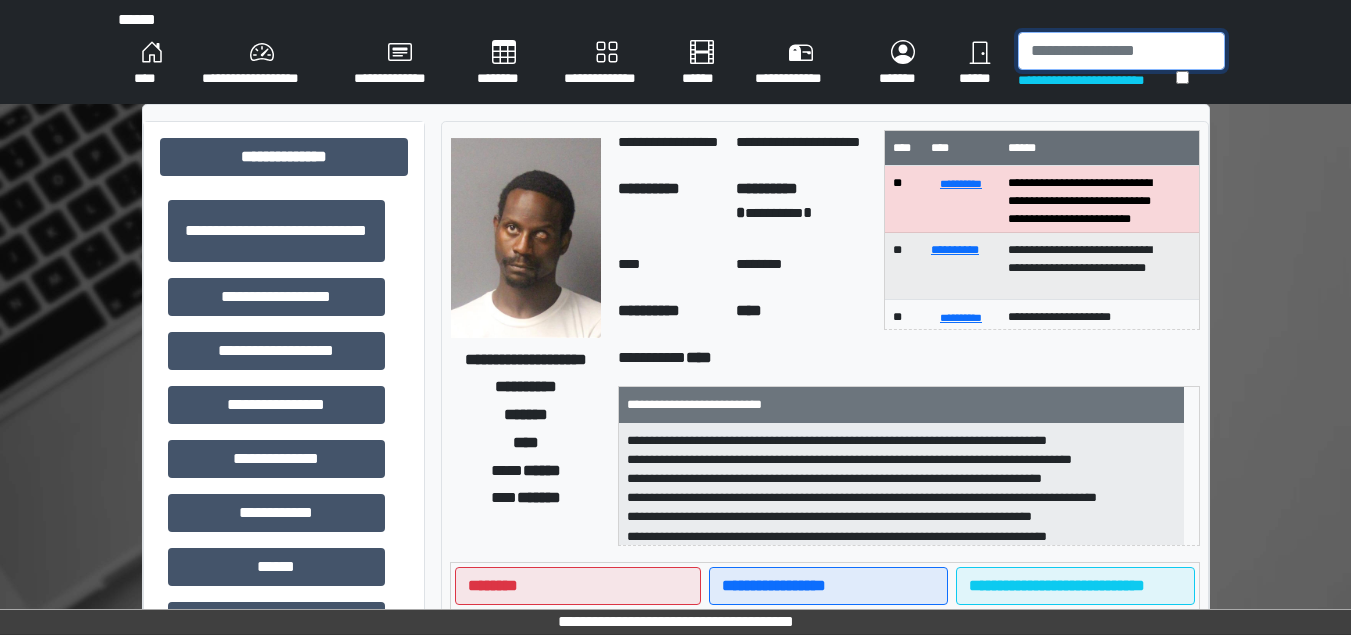 click at bounding box center [1121, 51] 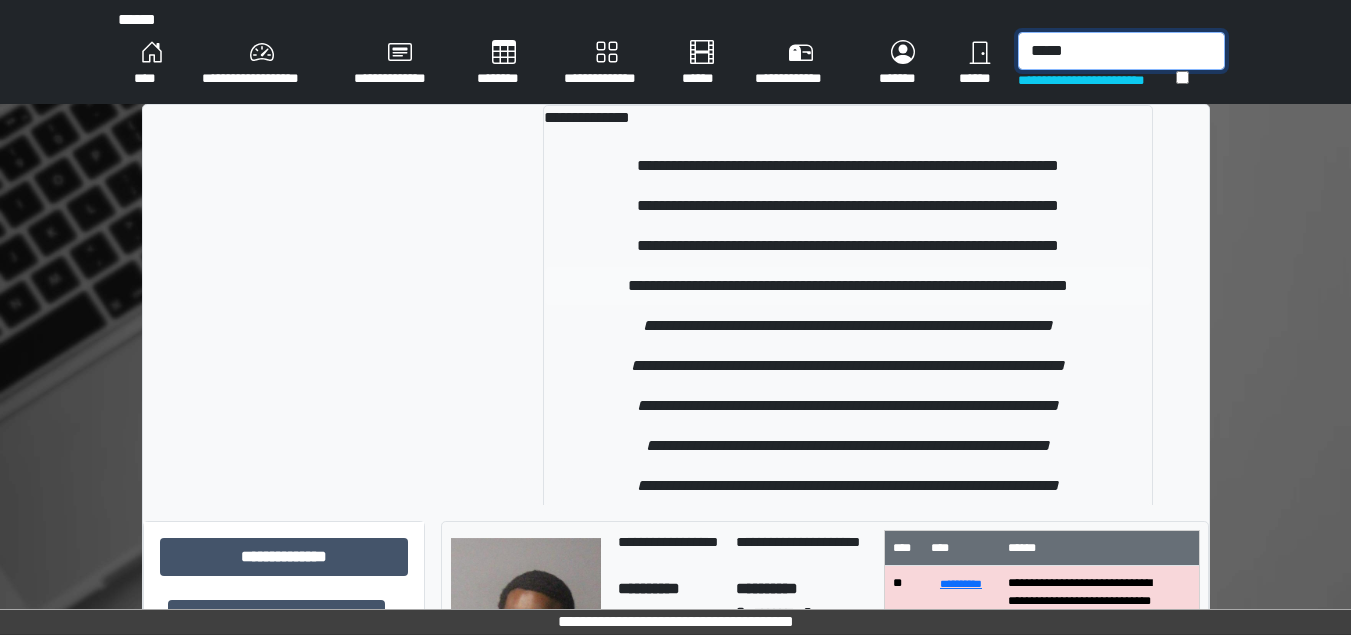 type on "*****" 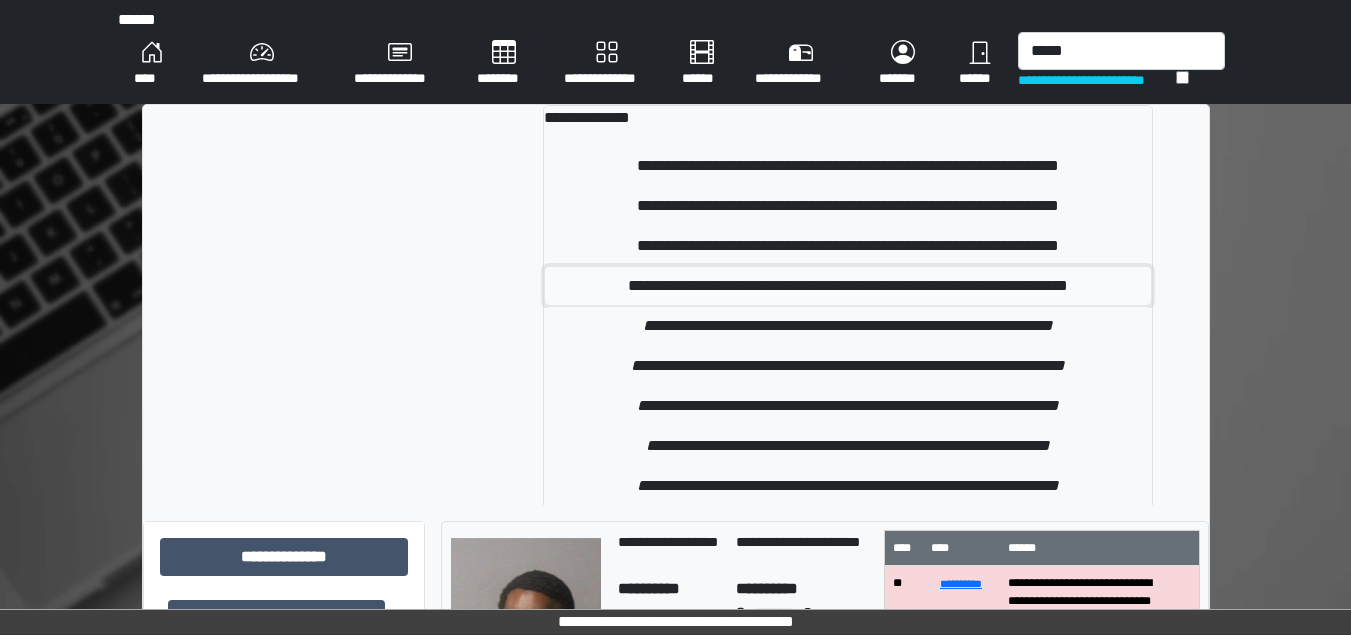 click on "**********" at bounding box center (848, 286) 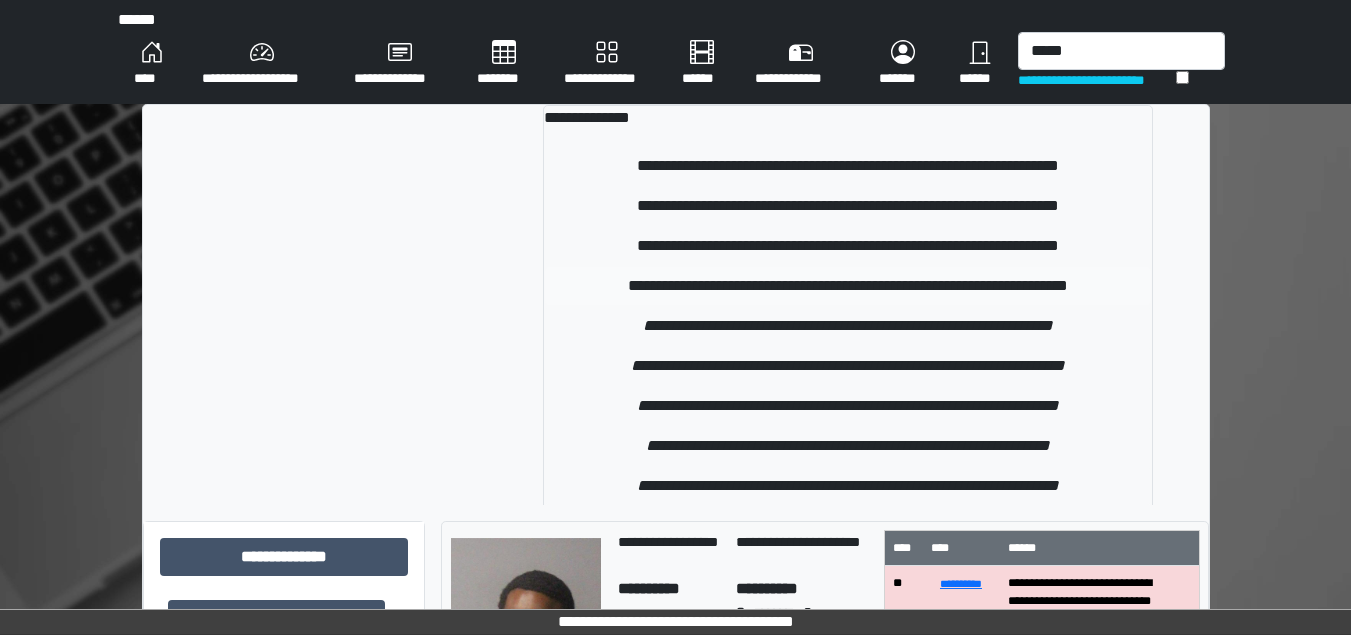 type 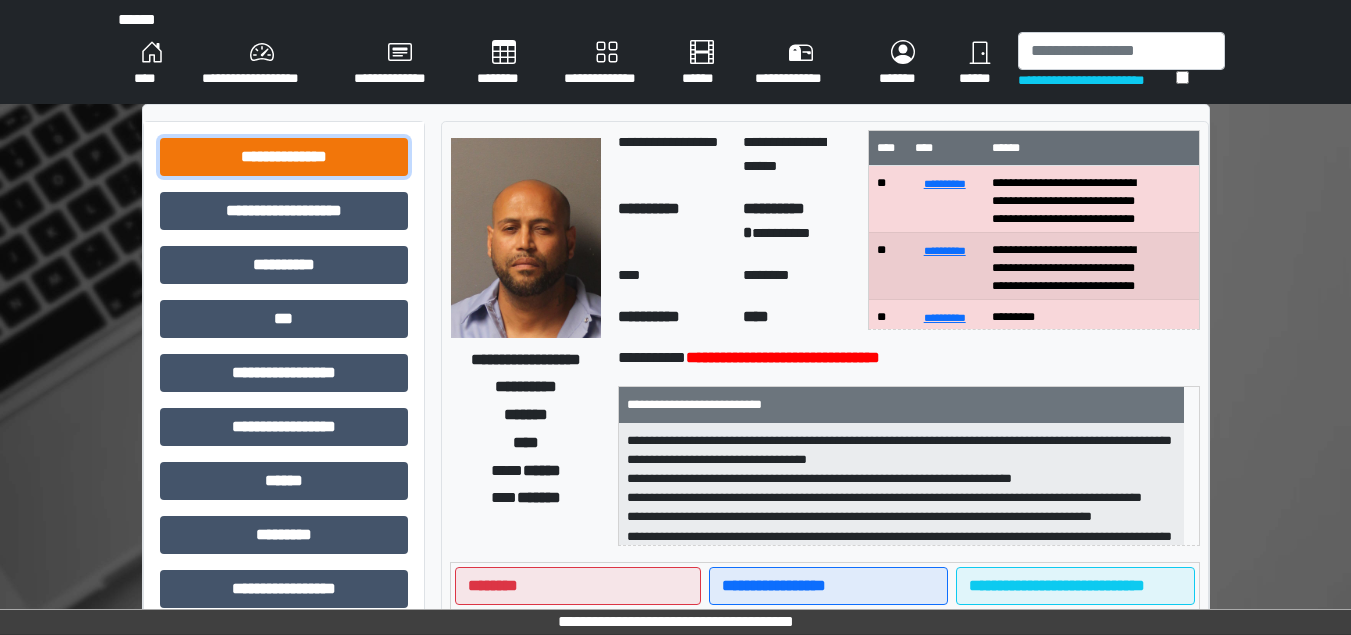 click on "**********" at bounding box center (284, 157) 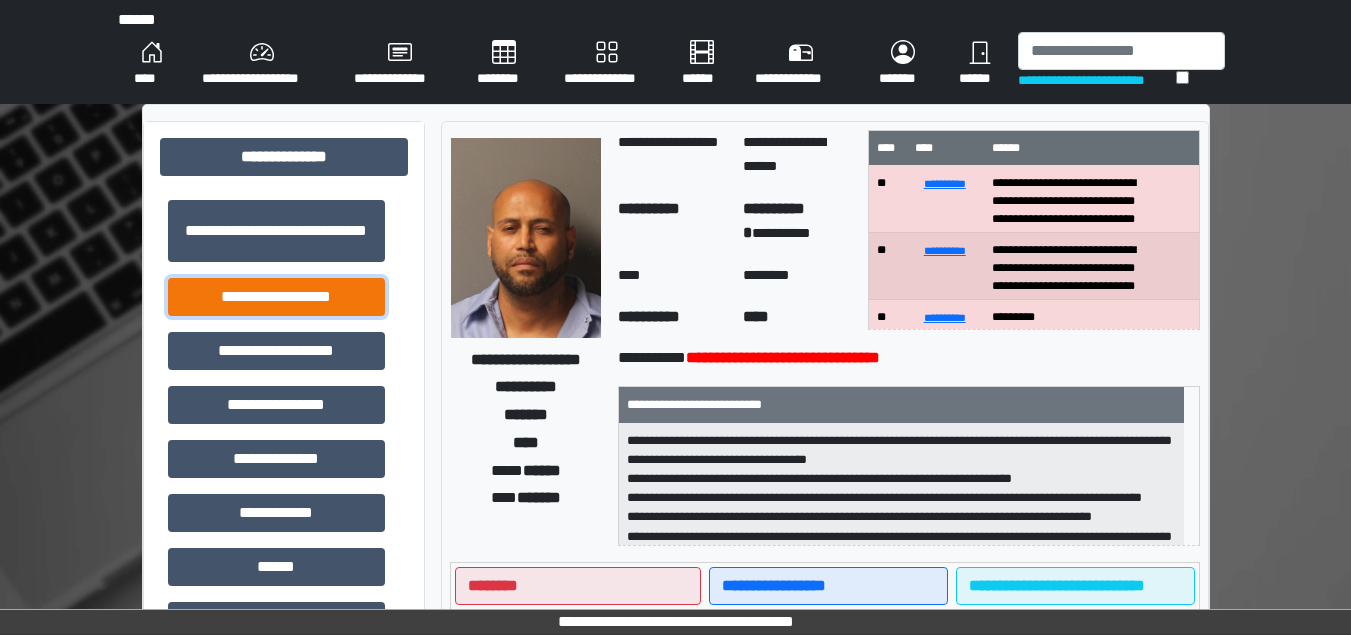click on "**********" at bounding box center [276, 297] 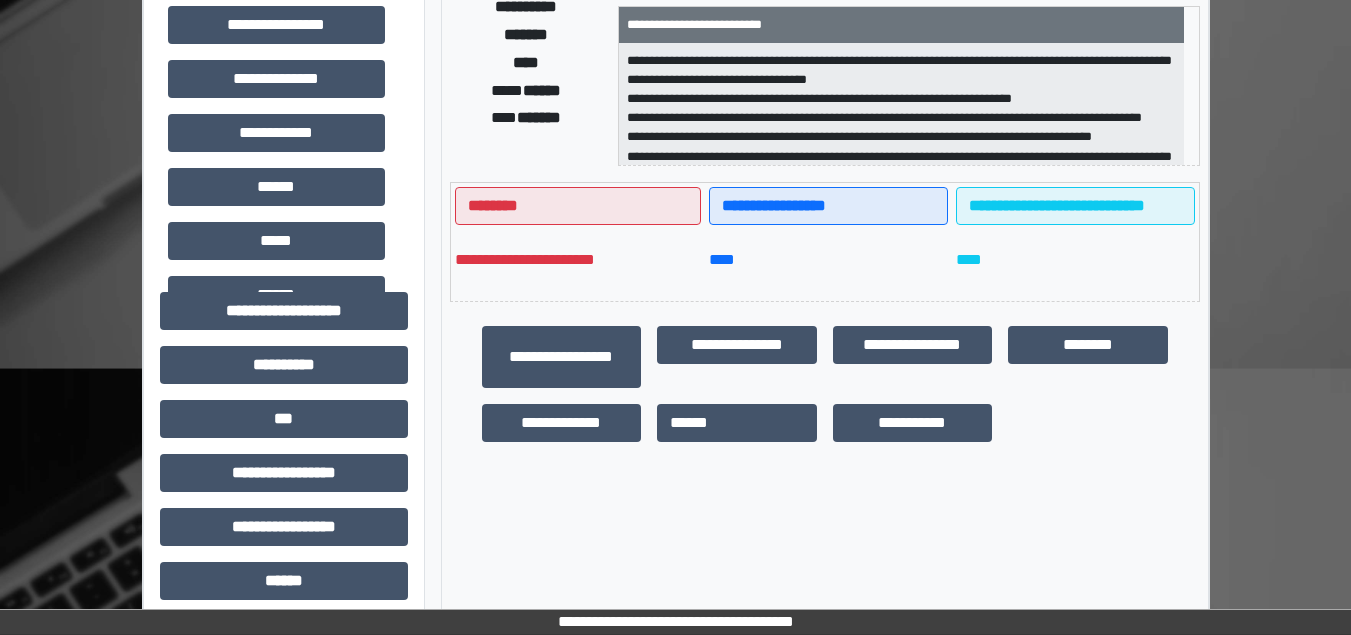 scroll, scrollTop: 500, scrollLeft: 0, axis: vertical 